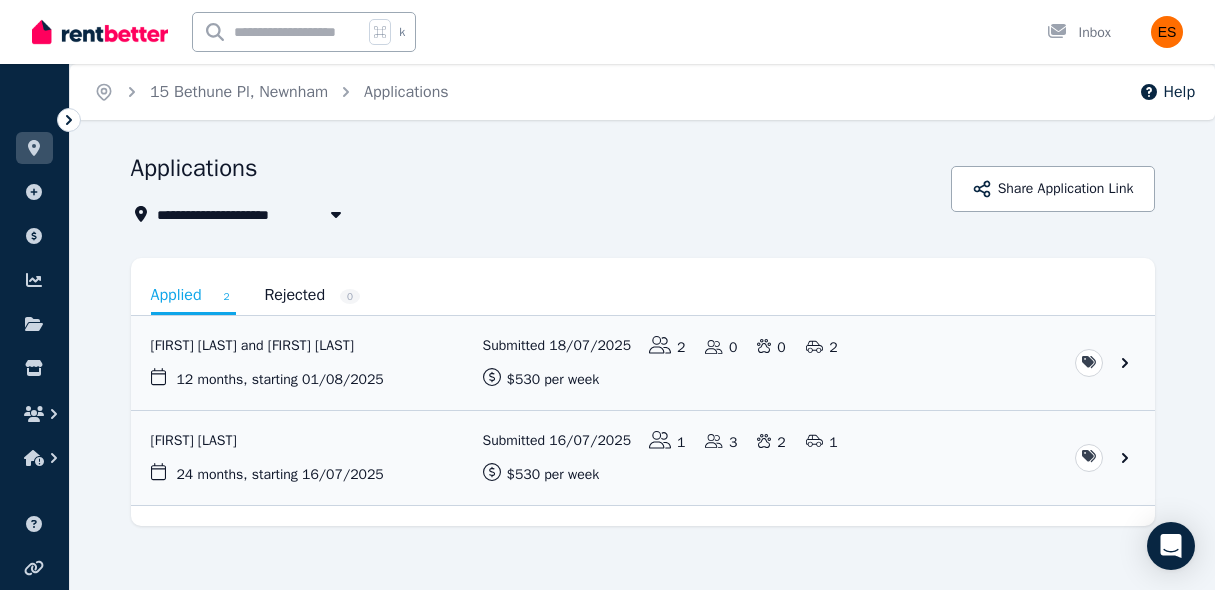 click at bounding box center (643, 363) 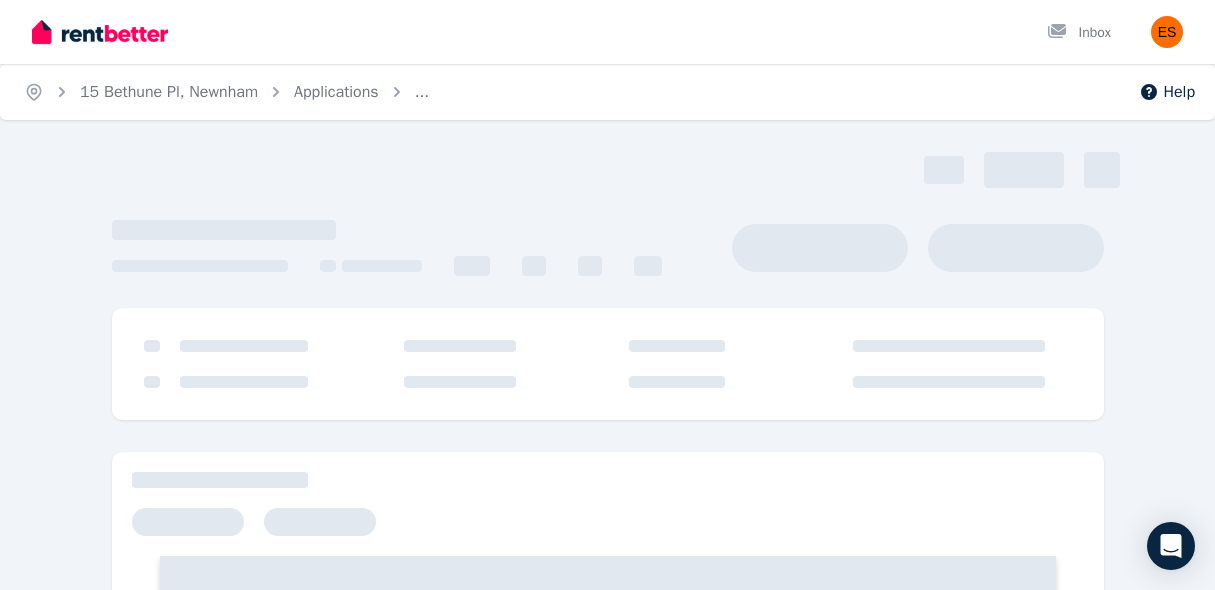 scroll, scrollTop: 0, scrollLeft: 0, axis: both 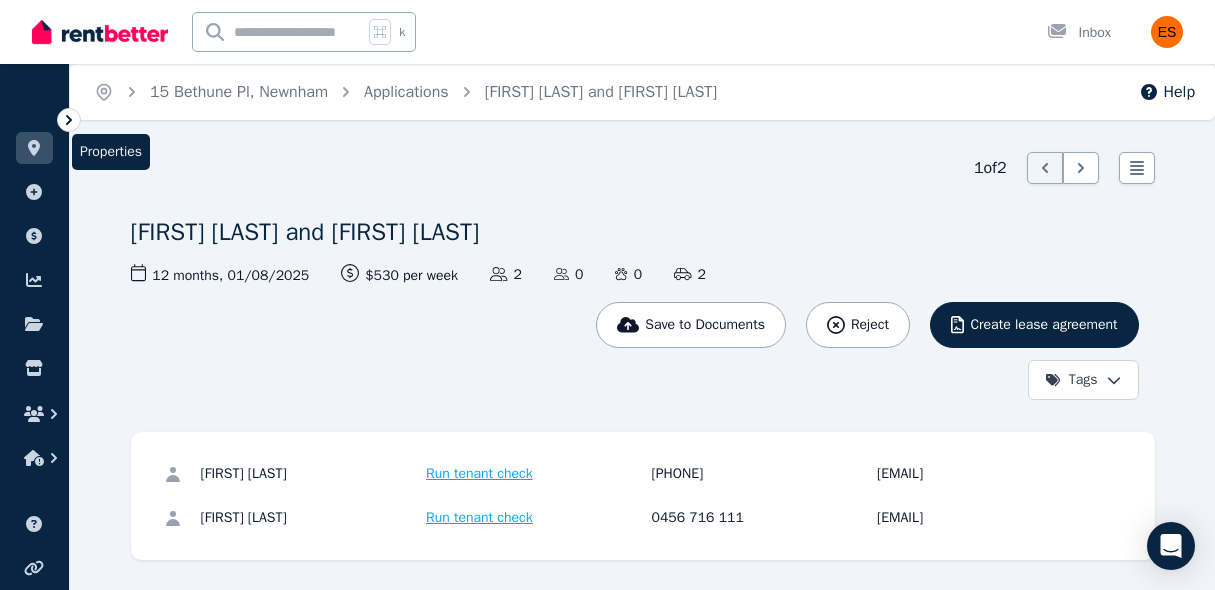 click at bounding box center (34, 148) 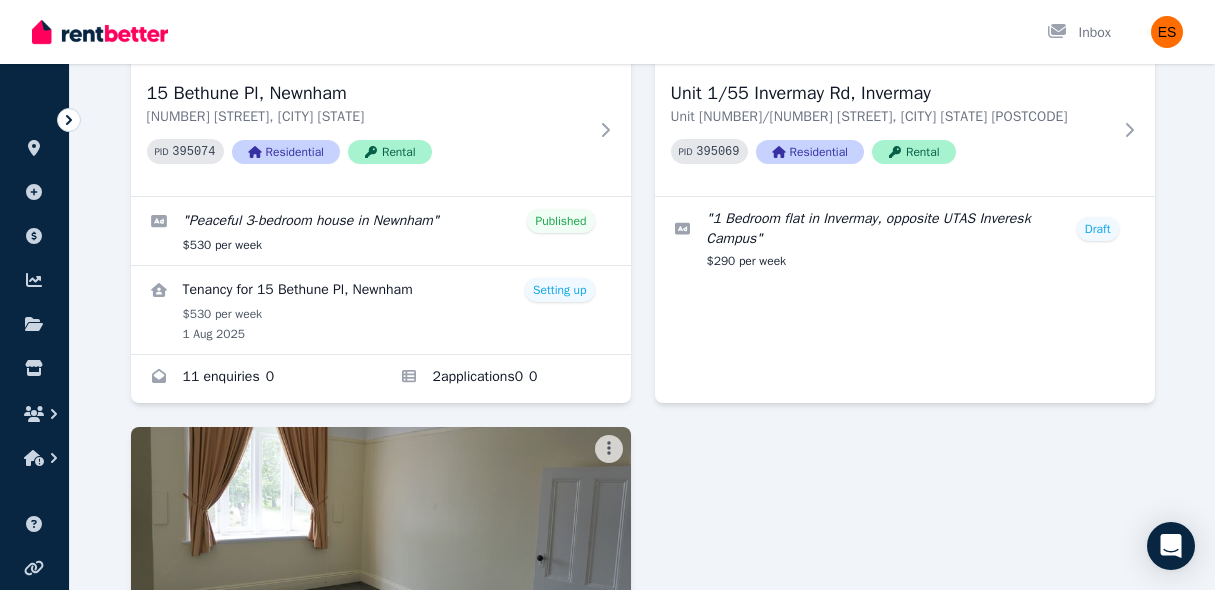 scroll, scrollTop: 0, scrollLeft: 0, axis: both 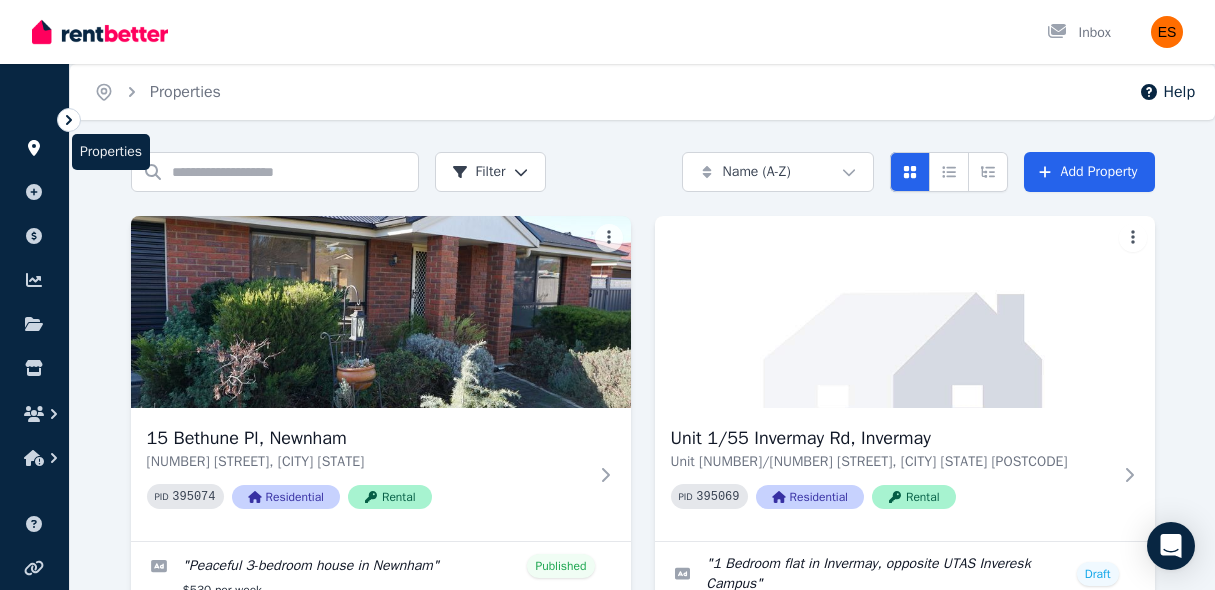 click 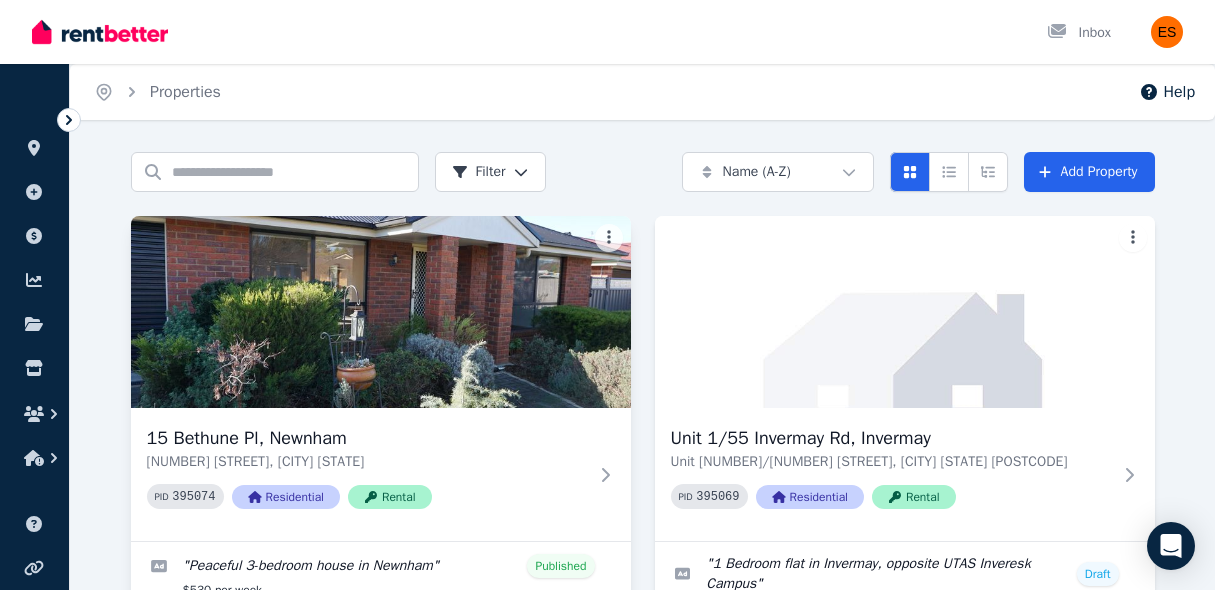 scroll, scrollTop: 284, scrollLeft: 0, axis: vertical 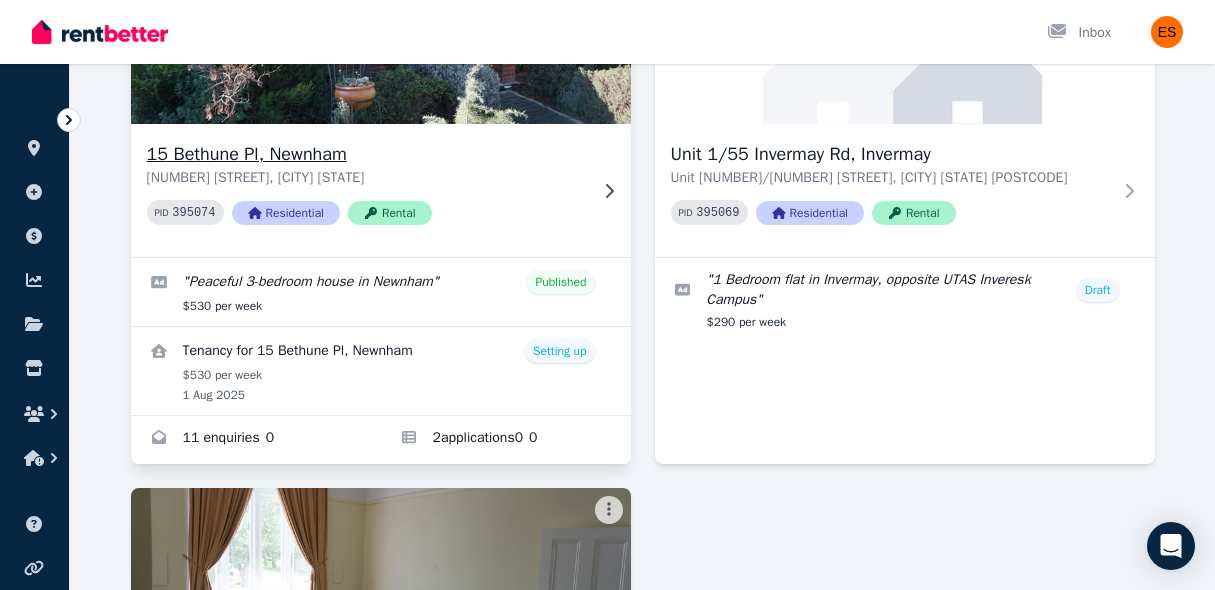 click 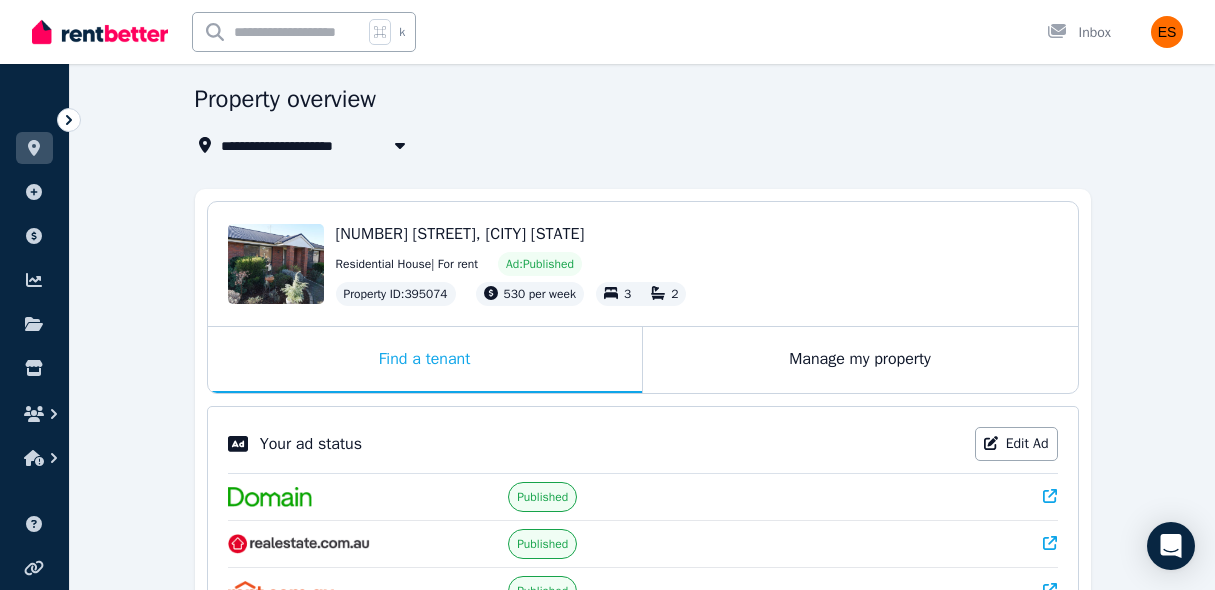 scroll, scrollTop: 64, scrollLeft: 0, axis: vertical 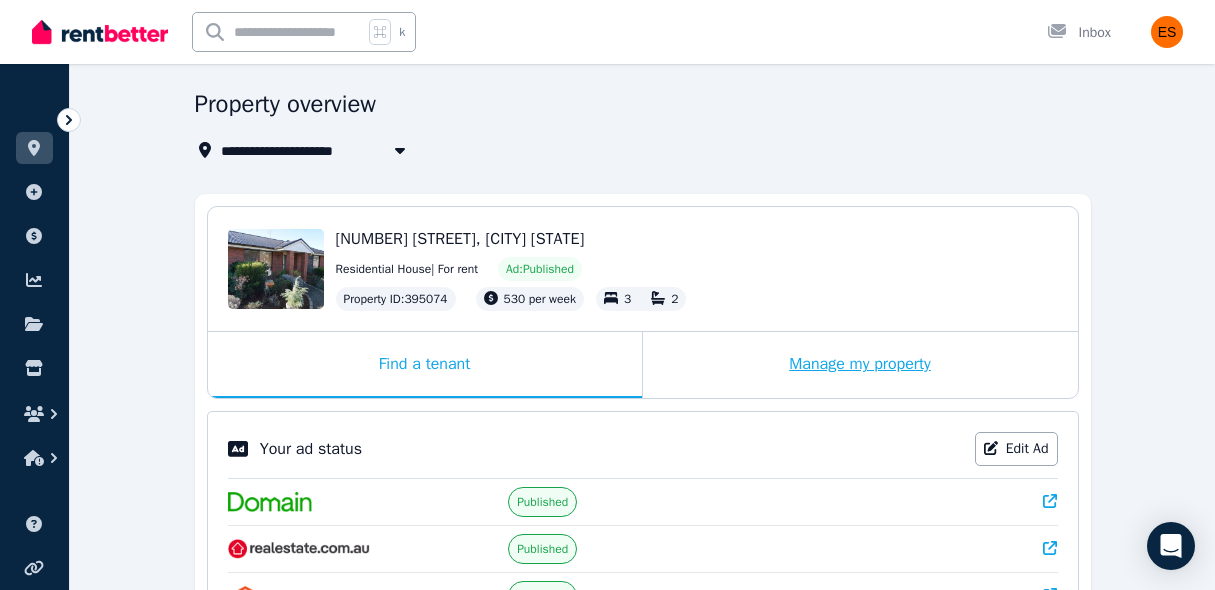 click on "Manage my property" at bounding box center (860, 365) 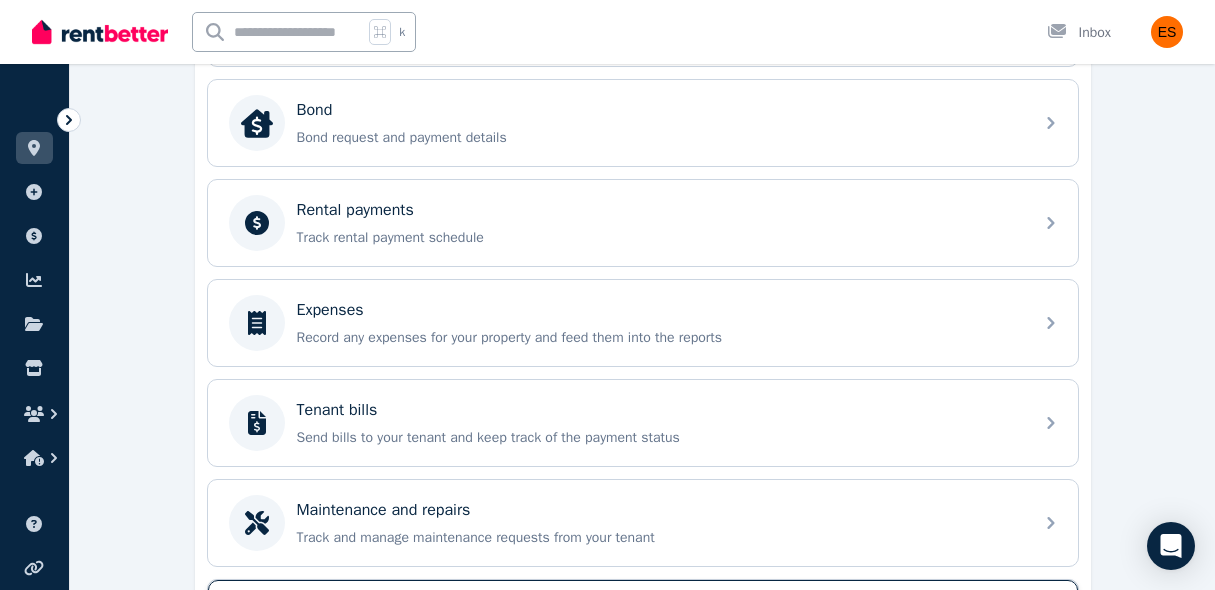scroll, scrollTop: 677, scrollLeft: 0, axis: vertical 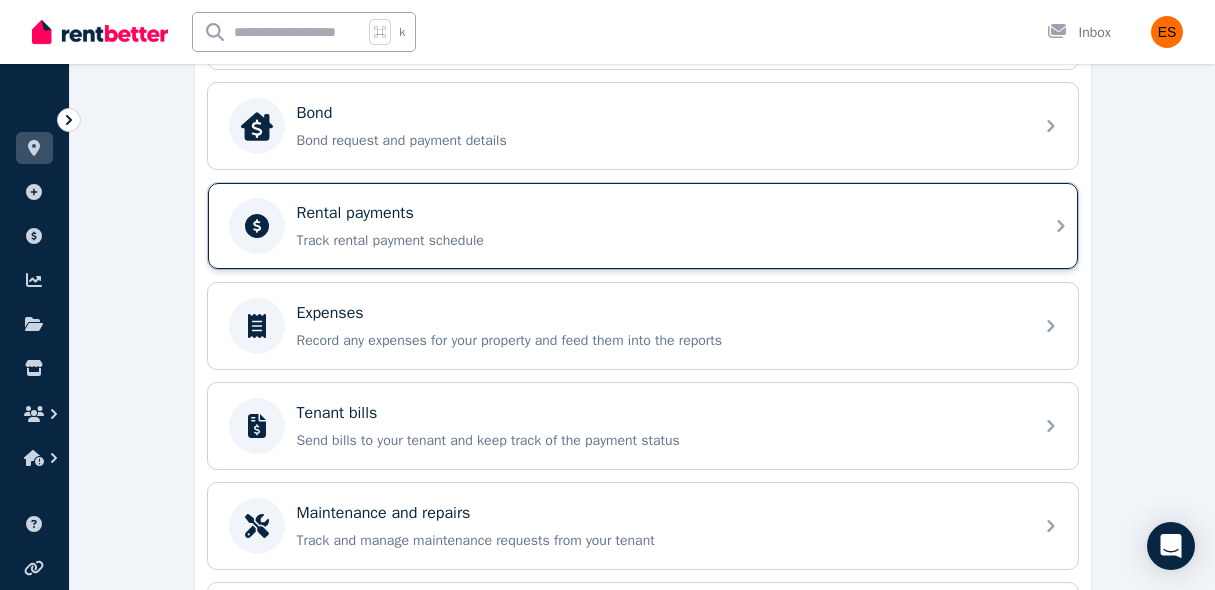 click on "Rental payments" at bounding box center [659, 213] 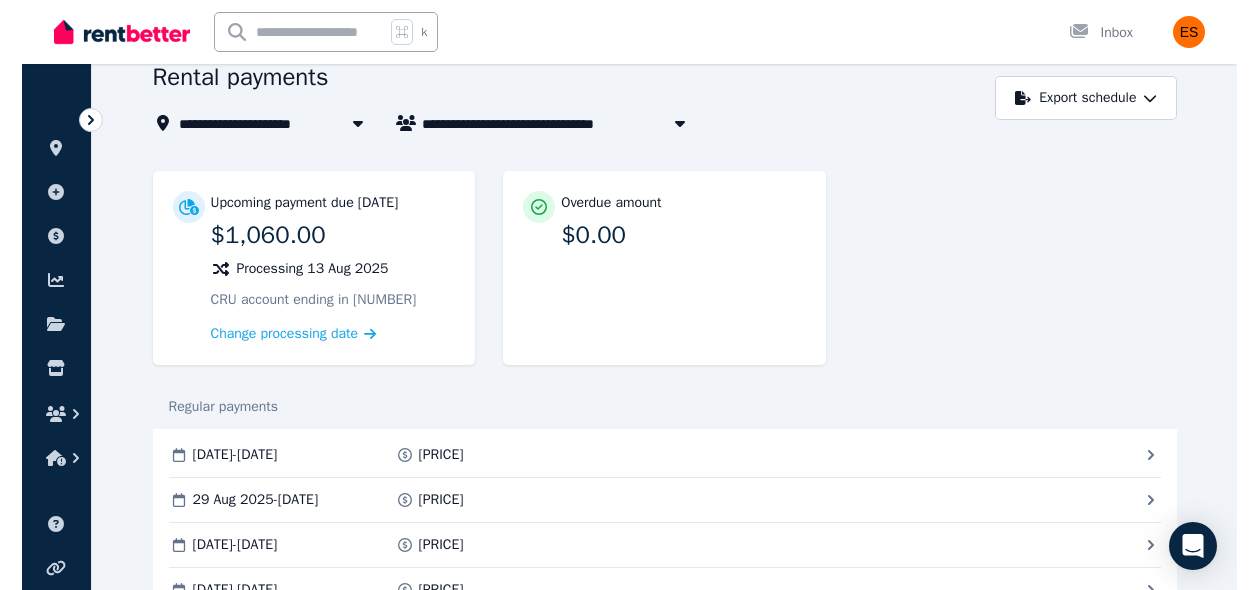 scroll, scrollTop: 0, scrollLeft: 0, axis: both 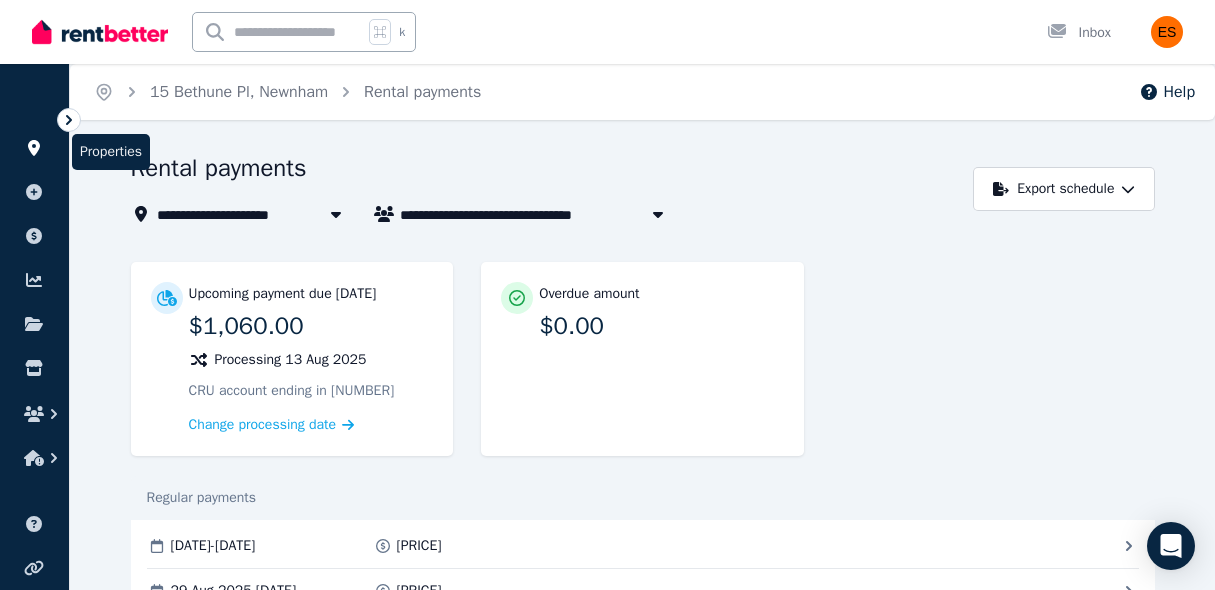 click at bounding box center [34, 148] 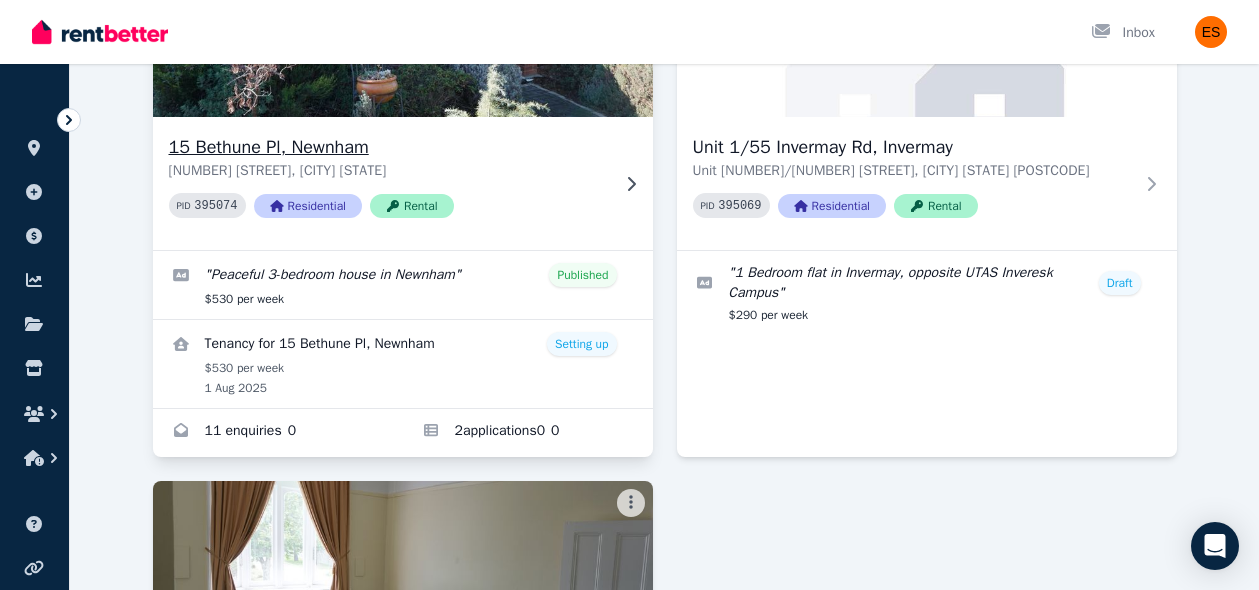 scroll, scrollTop: 294, scrollLeft: 0, axis: vertical 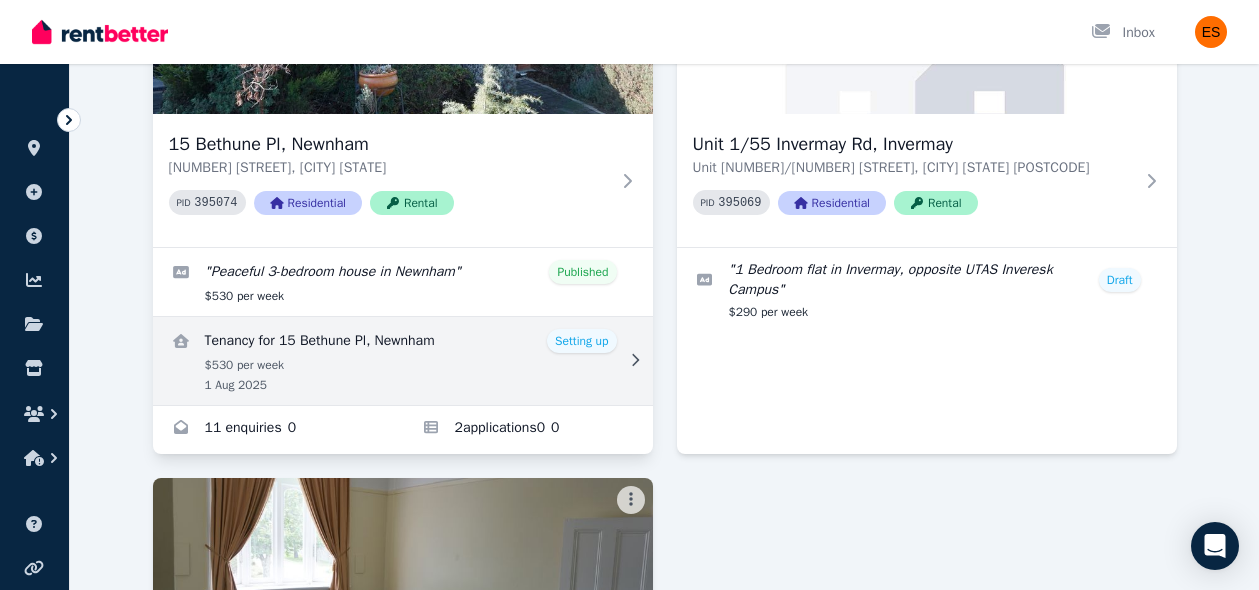click at bounding box center (403, 361) 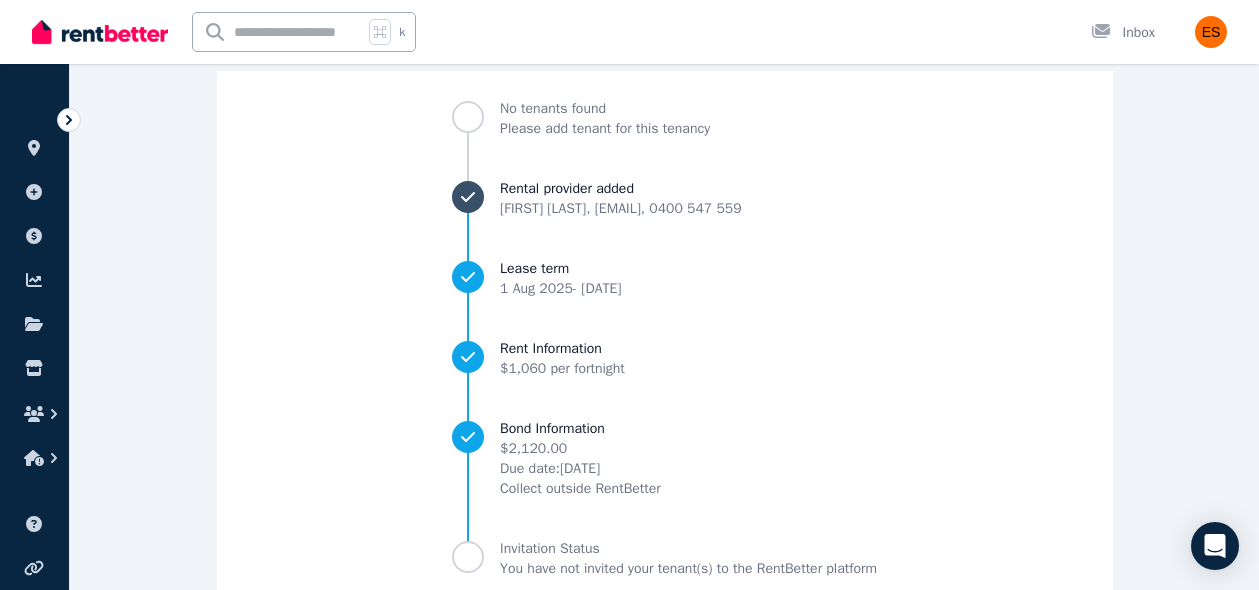 scroll, scrollTop: 250, scrollLeft: 0, axis: vertical 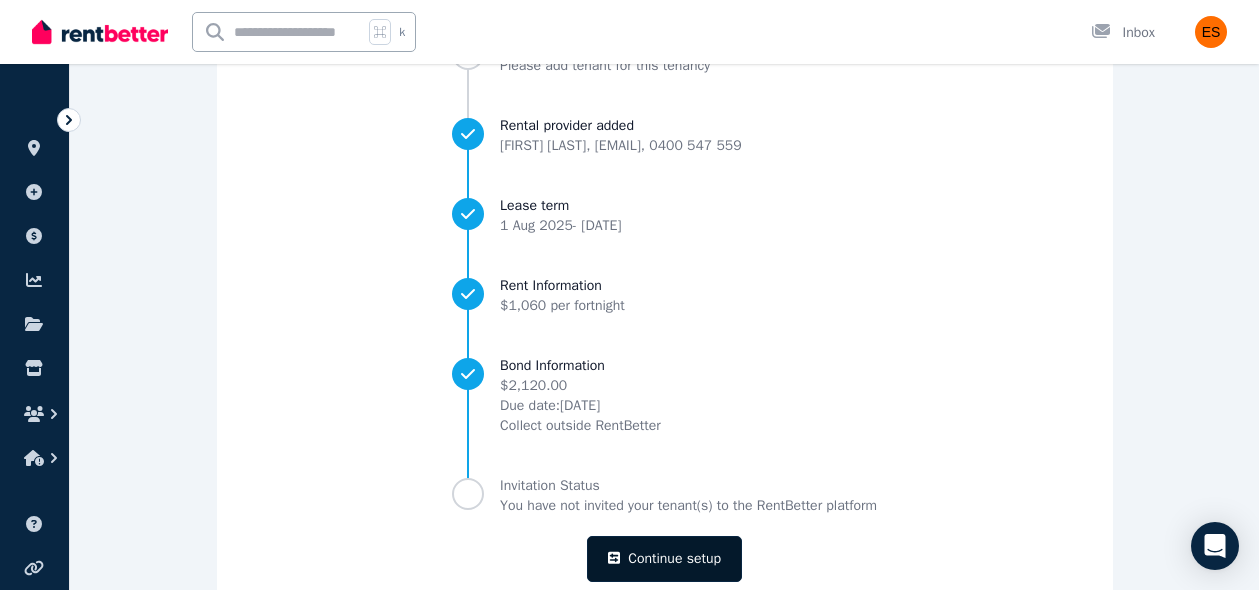 click on "Continue setup" at bounding box center [664, 559] 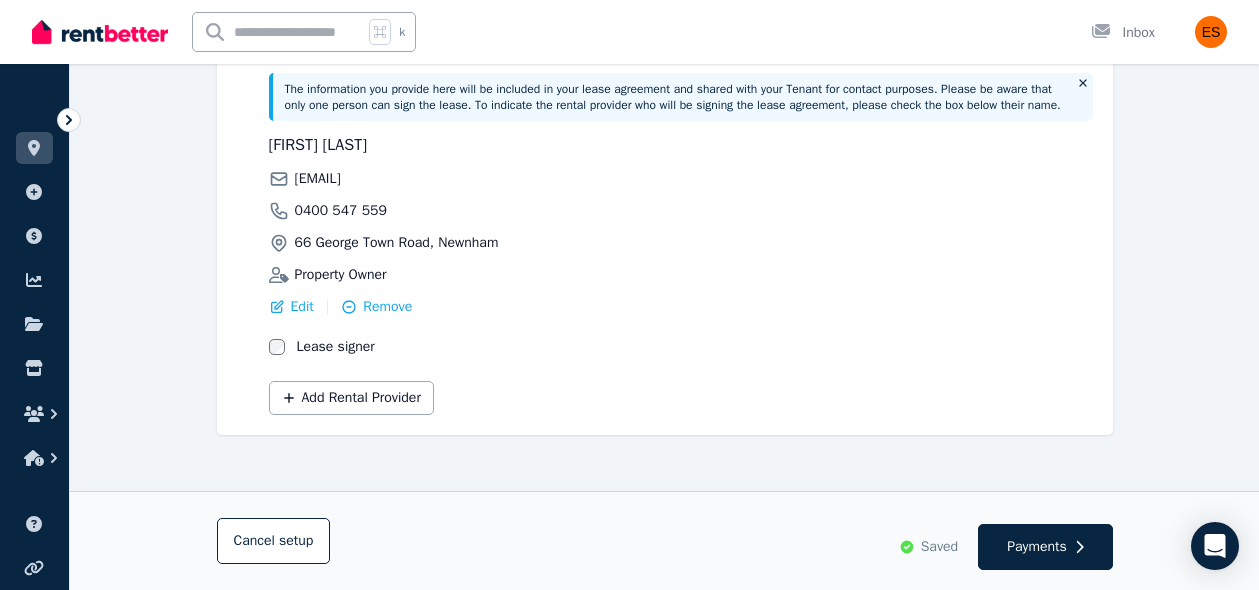 scroll, scrollTop: 446, scrollLeft: 0, axis: vertical 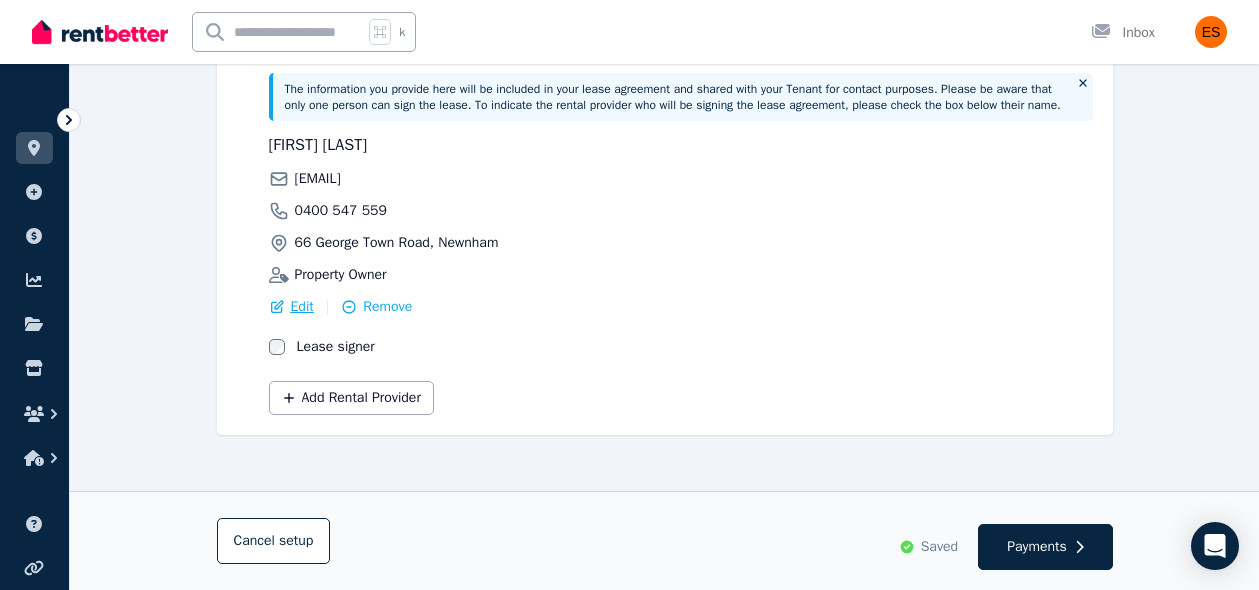 click on "Edit" at bounding box center (302, 307) 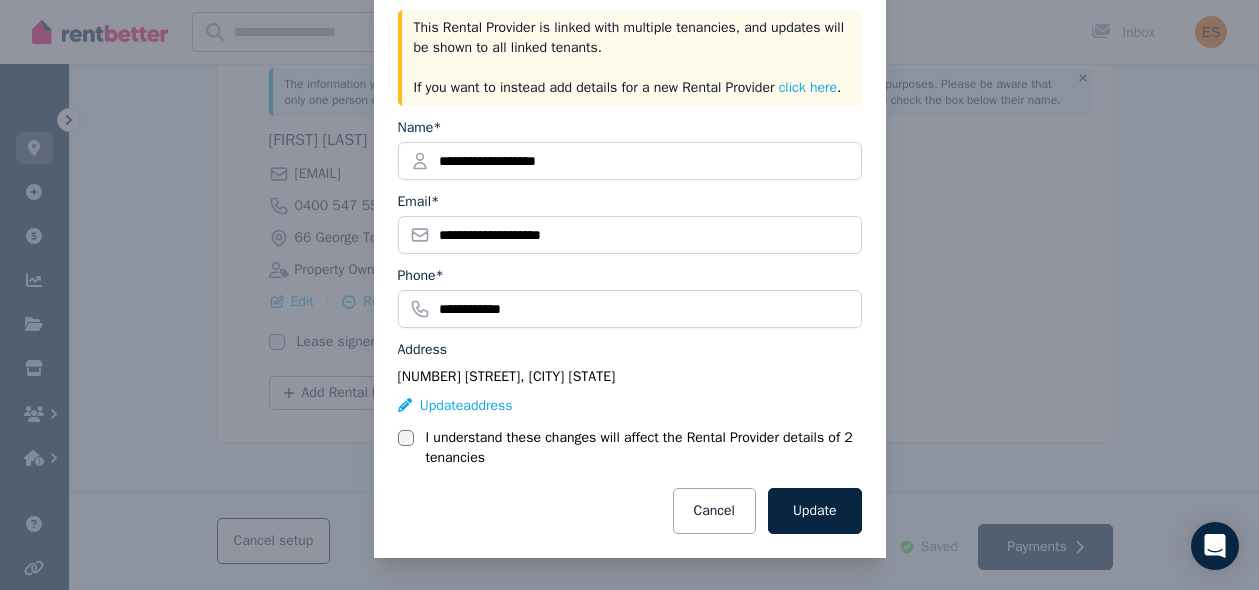 scroll, scrollTop: 114, scrollLeft: 0, axis: vertical 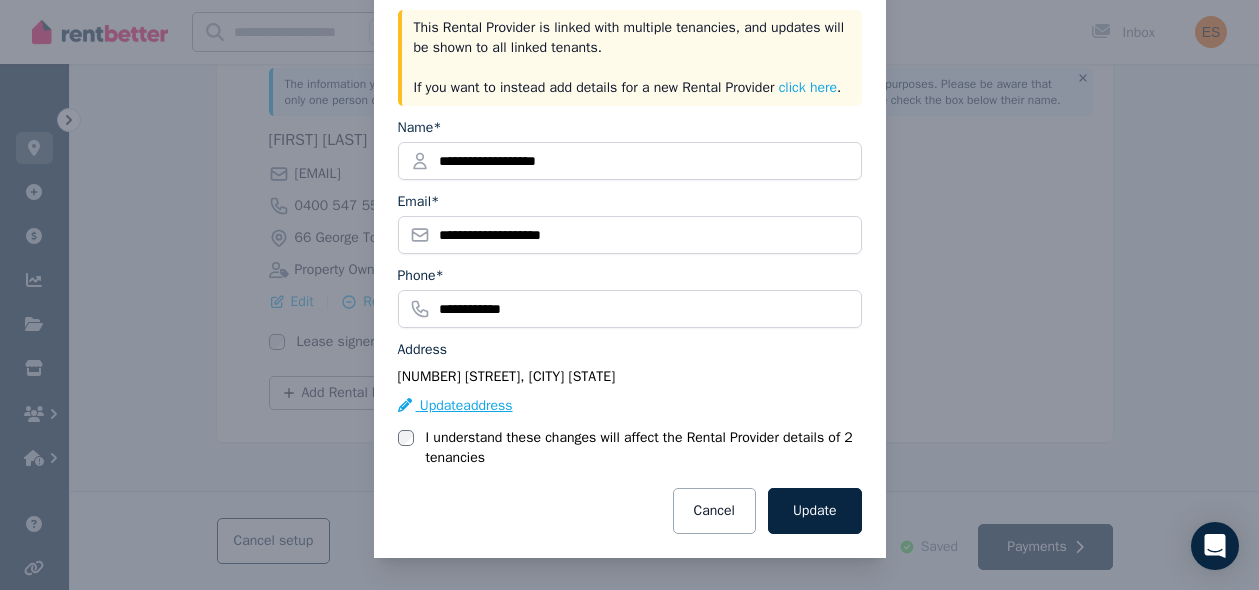 click on "Update  address" at bounding box center [455, 406] 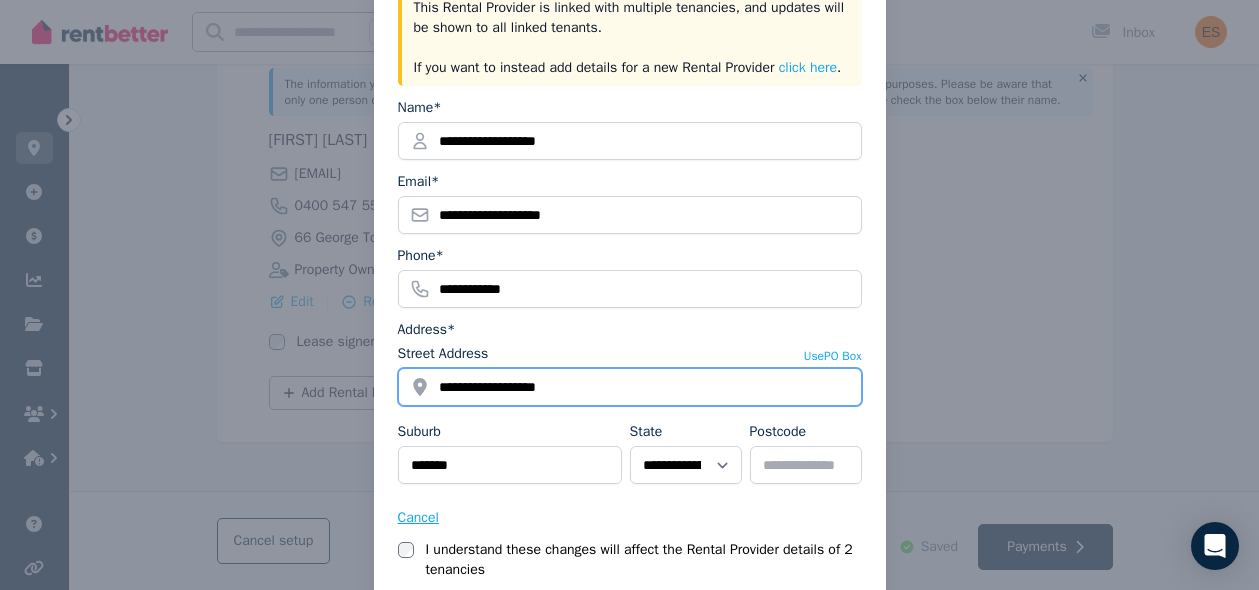 click on "**********" at bounding box center [630, 387] 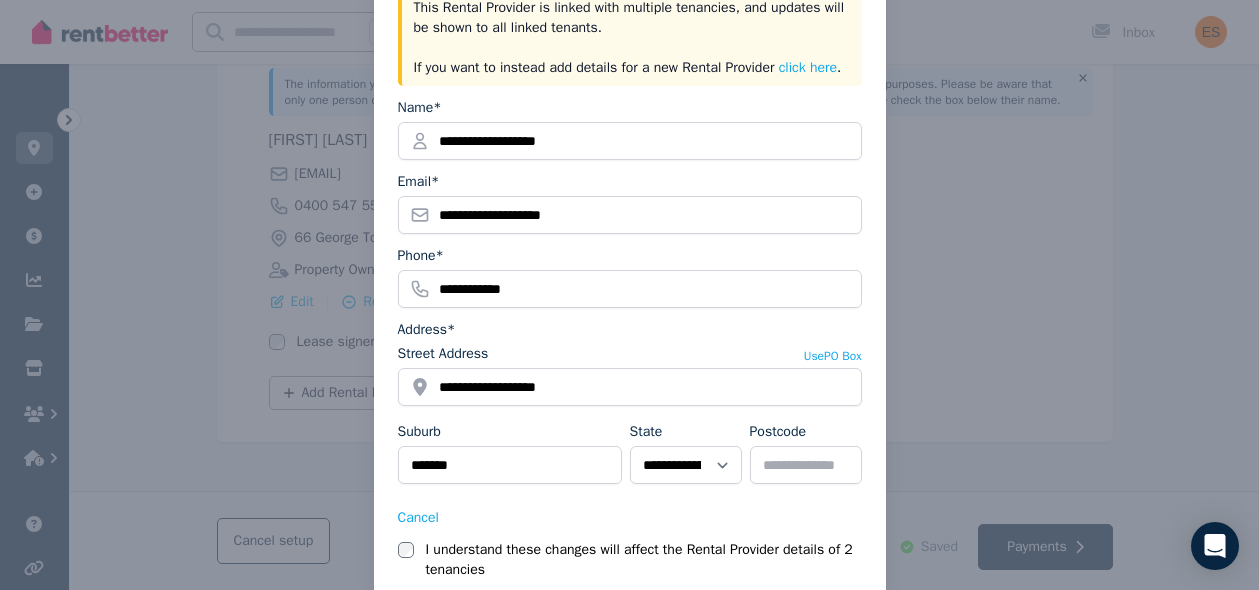 click on "Suburb *******" at bounding box center [510, 457] 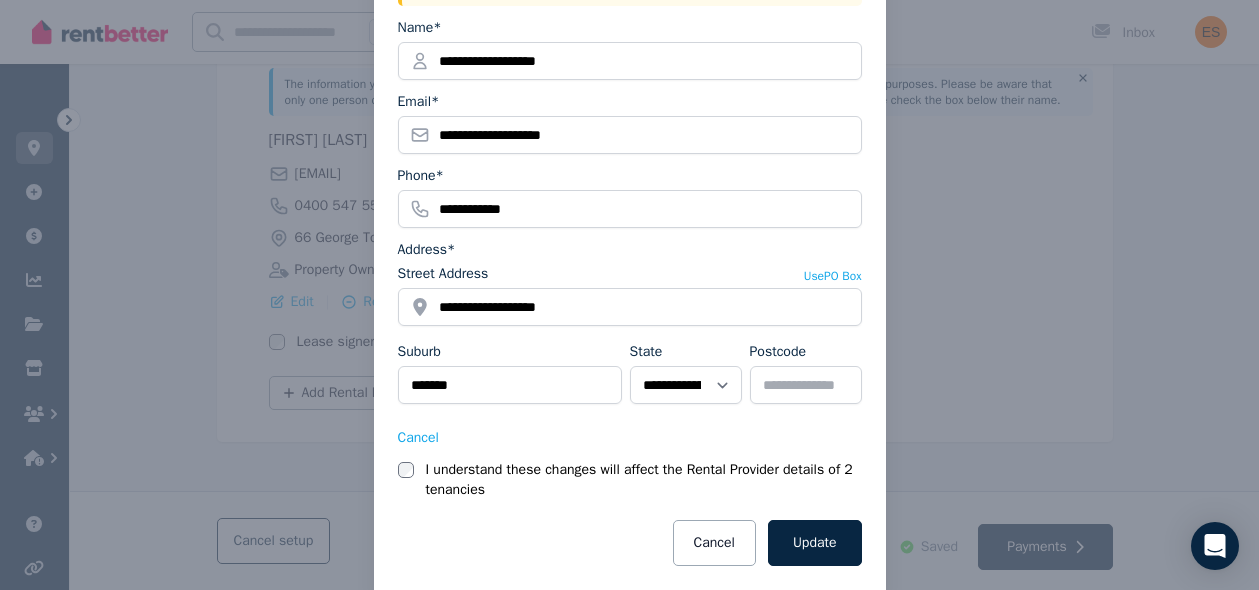 scroll, scrollTop: 246, scrollLeft: 0, axis: vertical 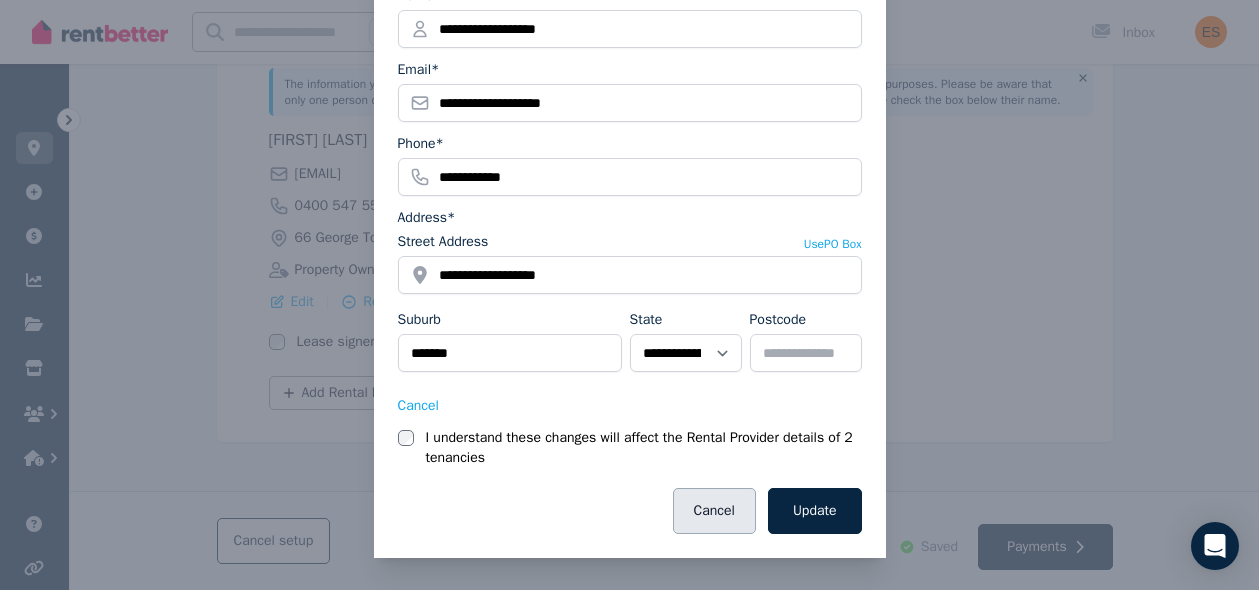 click on "Cancel" at bounding box center (714, 511) 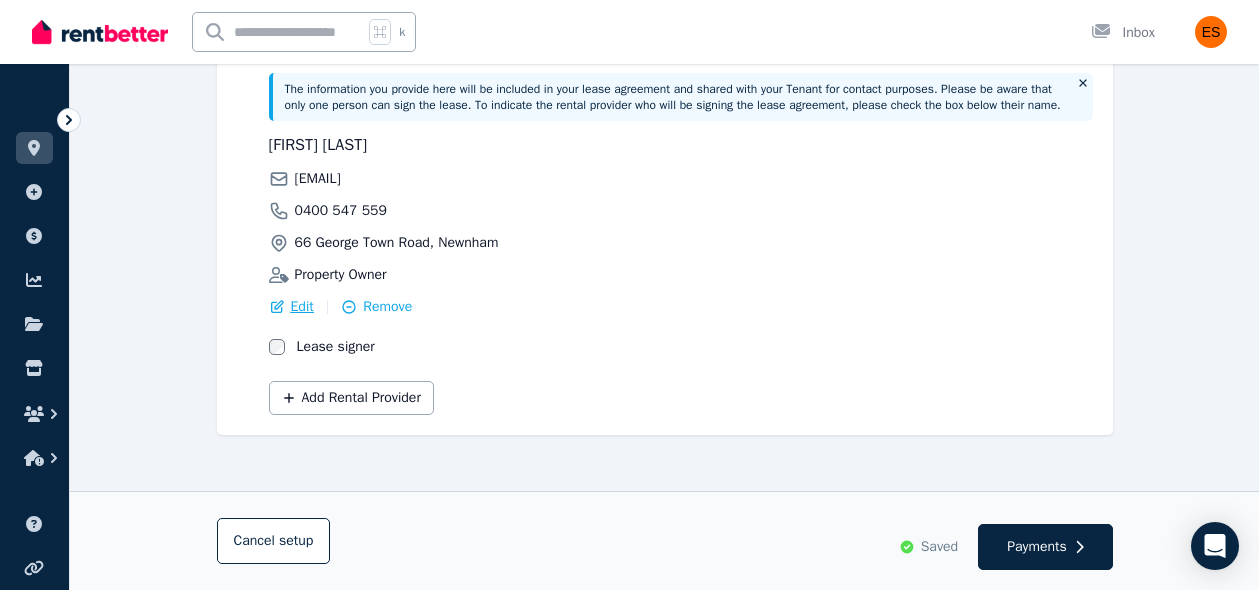 click on "Edit" at bounding box center (302, 307) 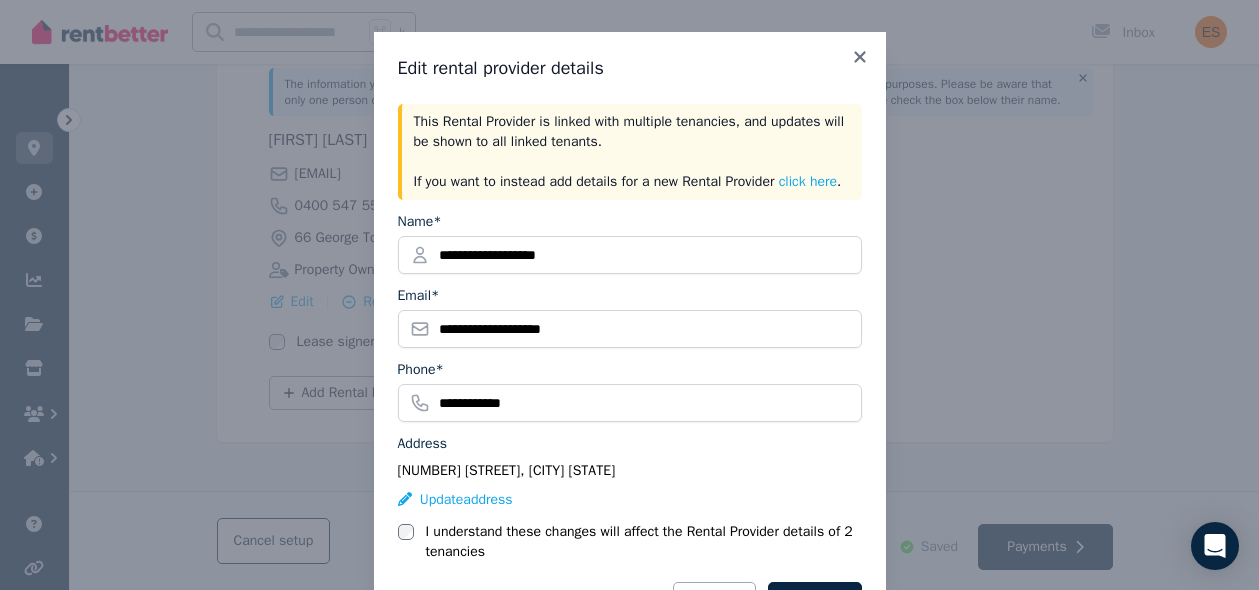 scroll, scrollTop: 114, scrollLeft: 0, axis: vertical 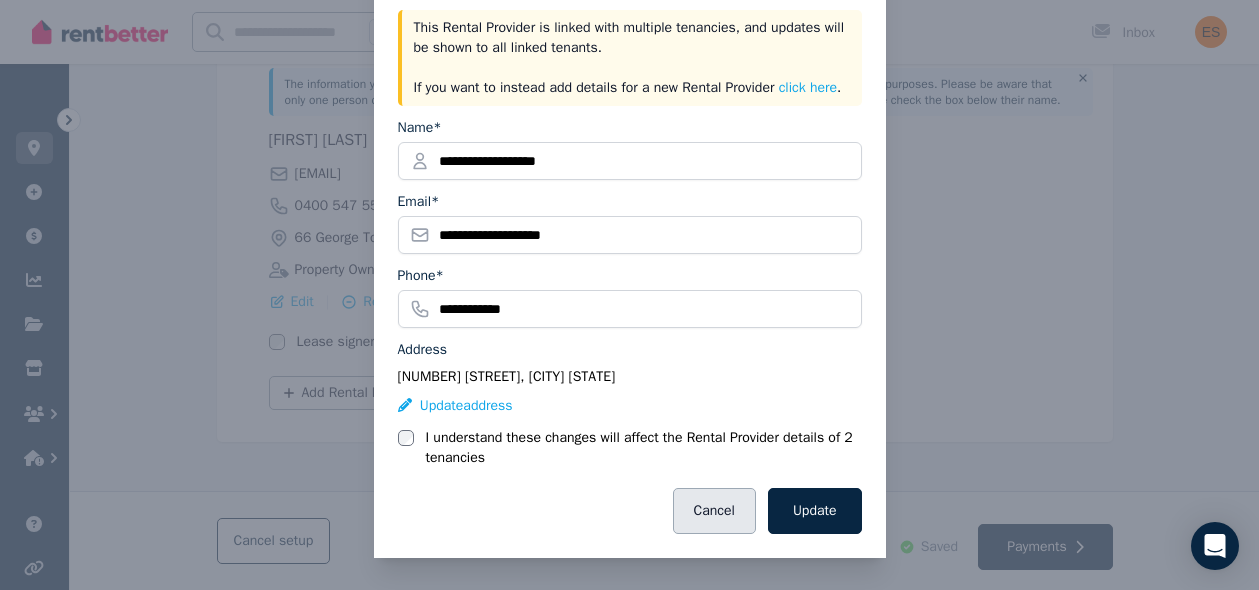 click on "Cancel" at bounding box center [714, 511] 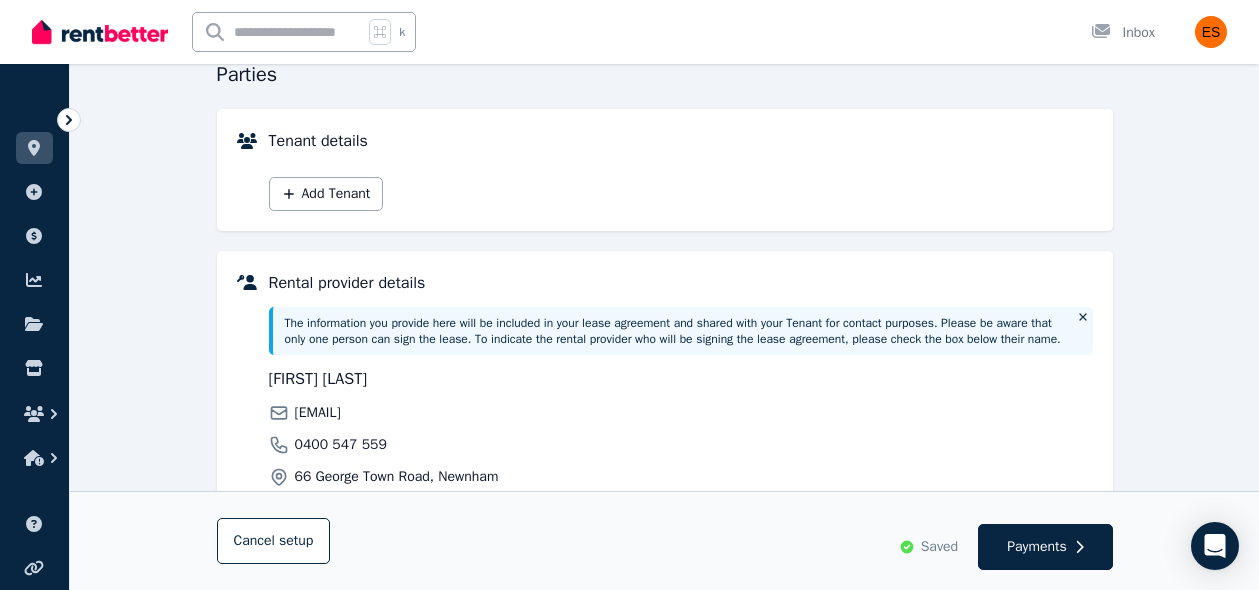 scroll, scrollTop: 201, scrollLeft: 0, axis: vertical 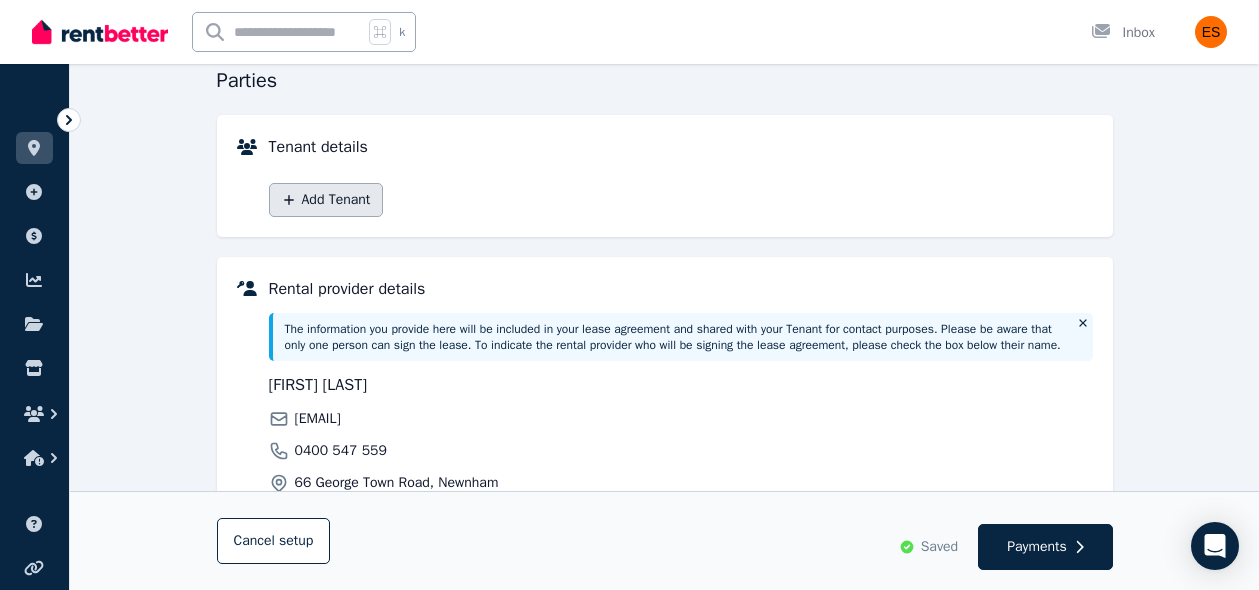 click on "Add Tenant" at bounding box center [326, 200] 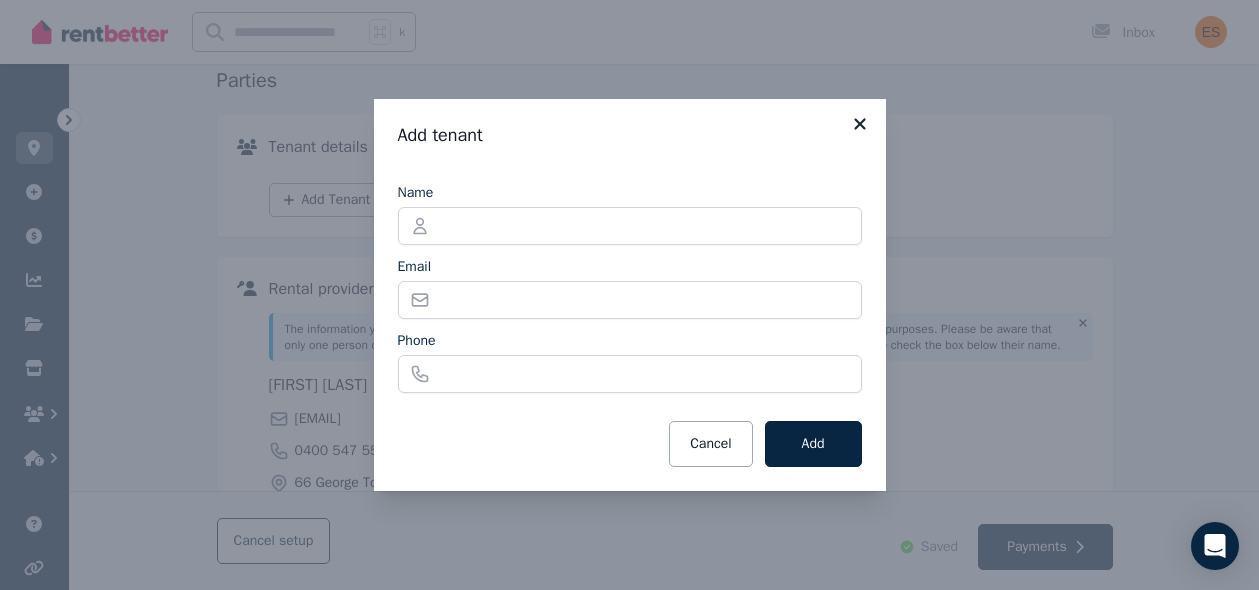 click 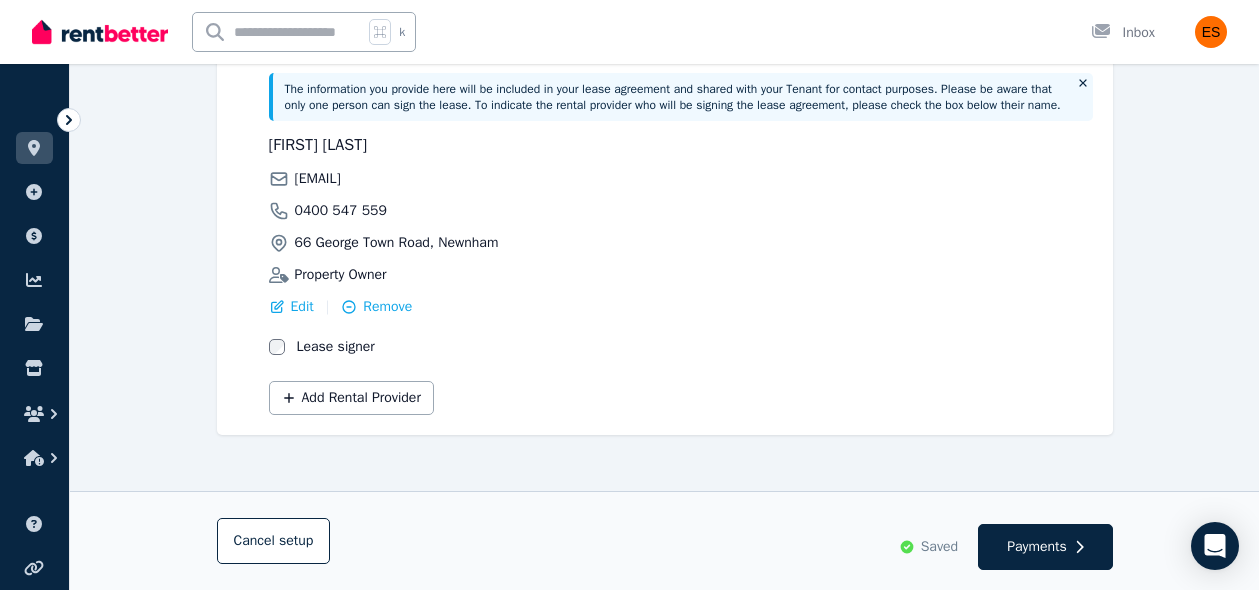 scroll, scrollTop: 457, scrollLeft: 0, axis: vertical 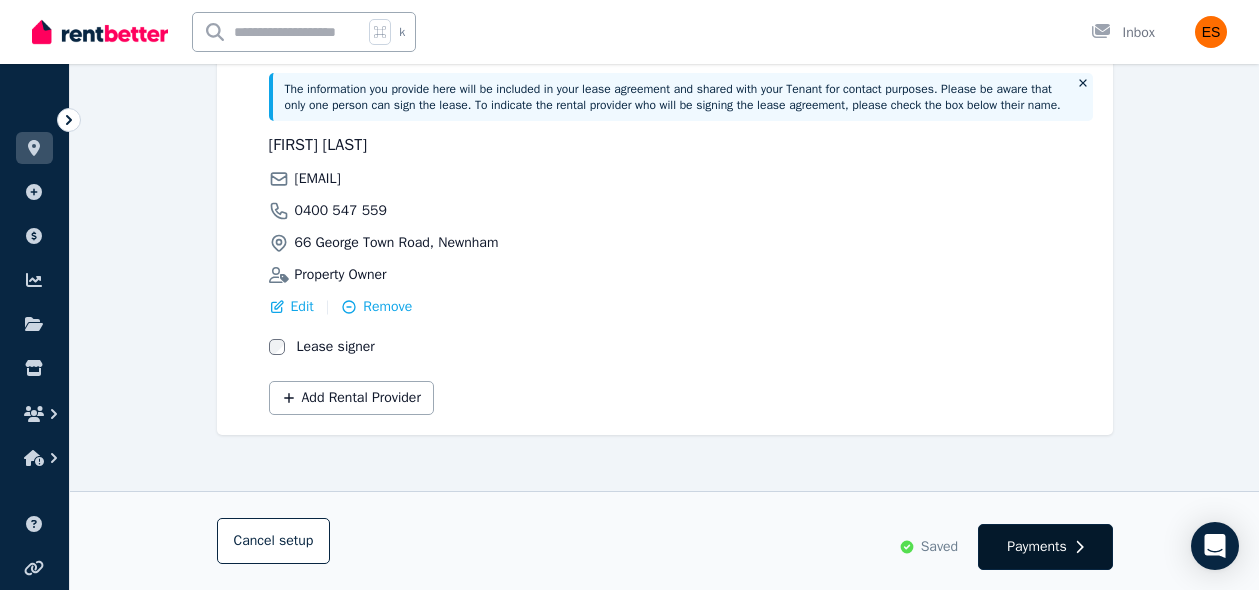 click on "Payments" at bounding box center (1037, 547) 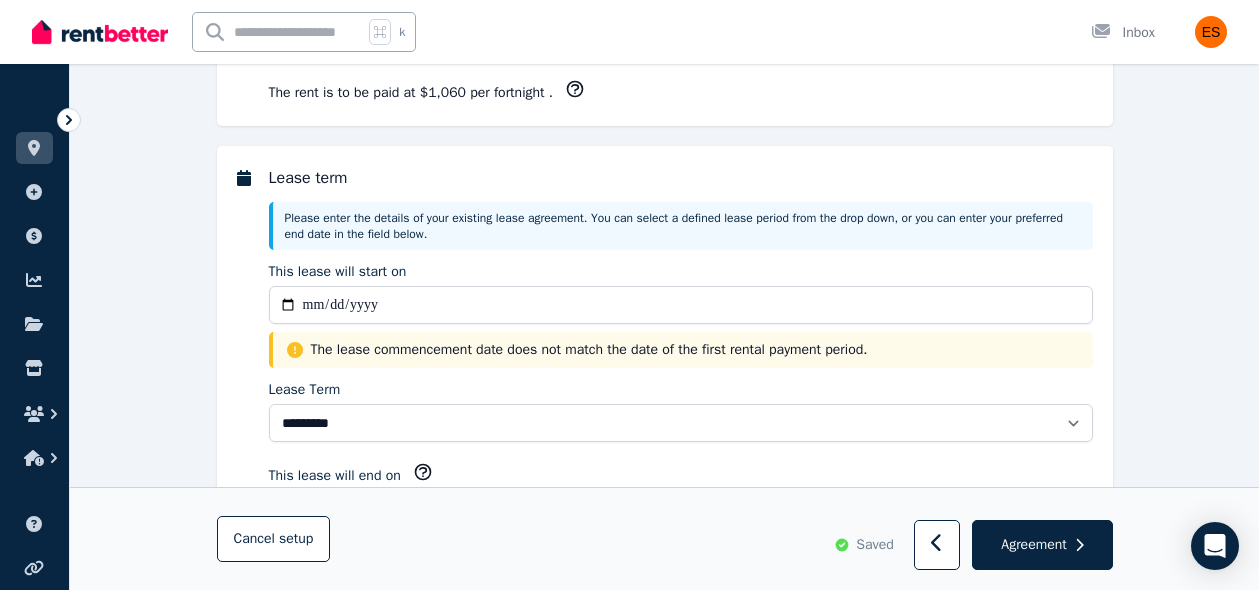 scroll, scrollTop: 0, scrollLeft: 0, axis: both 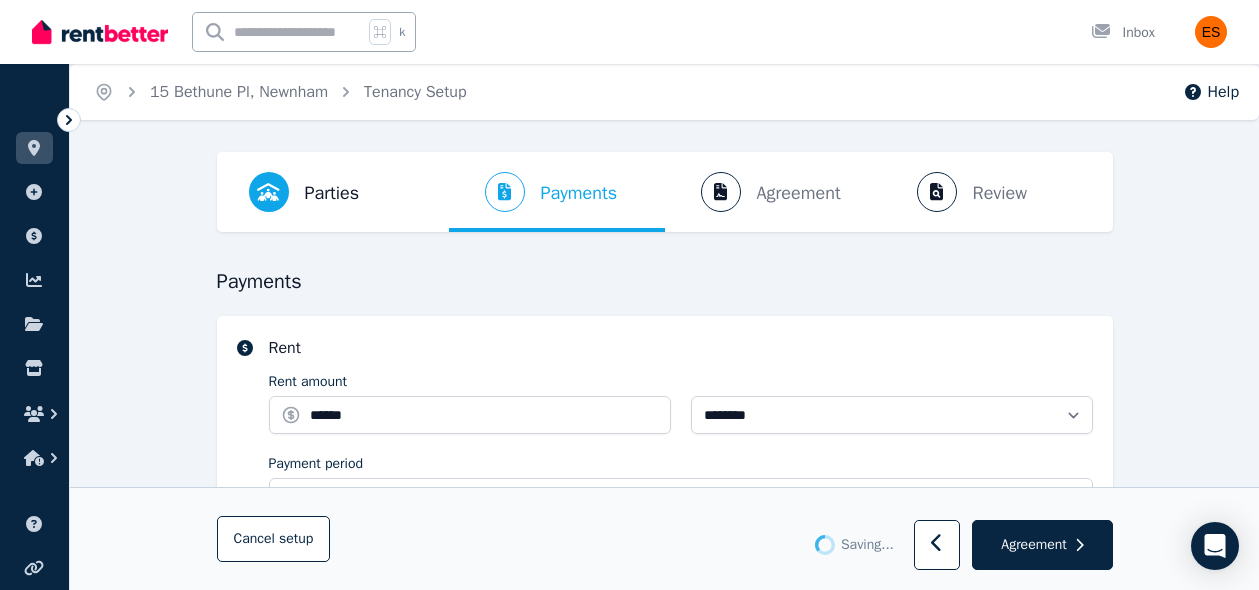 select on "**********" 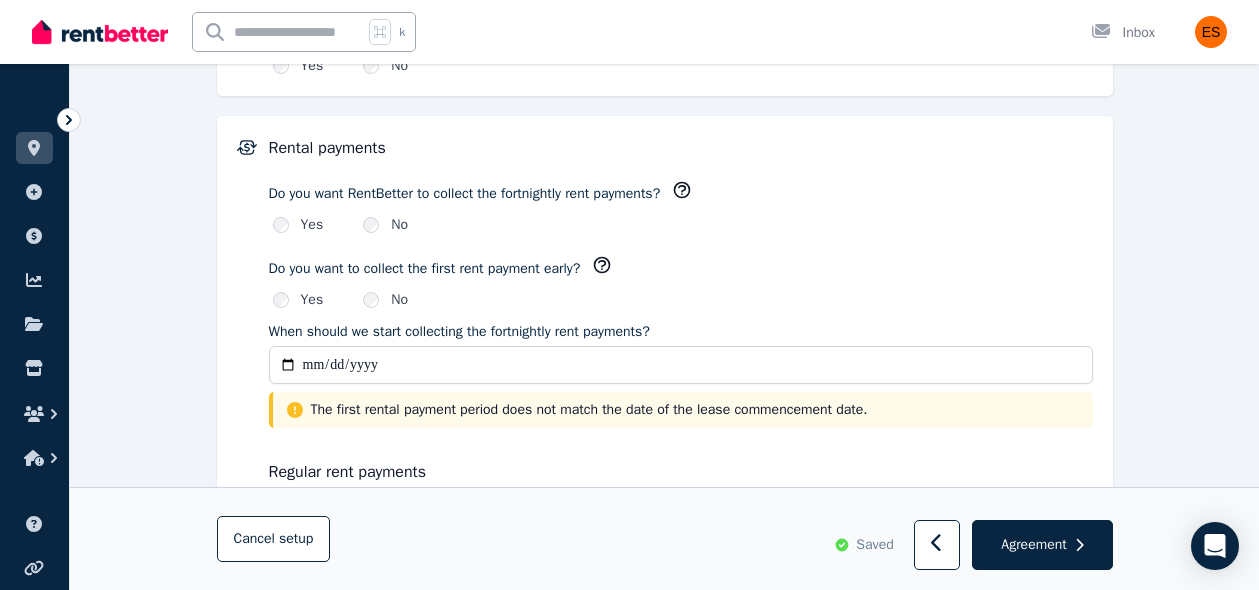 scroll, scrollTop: 1326, scrollLeft: 0, axis: vertical 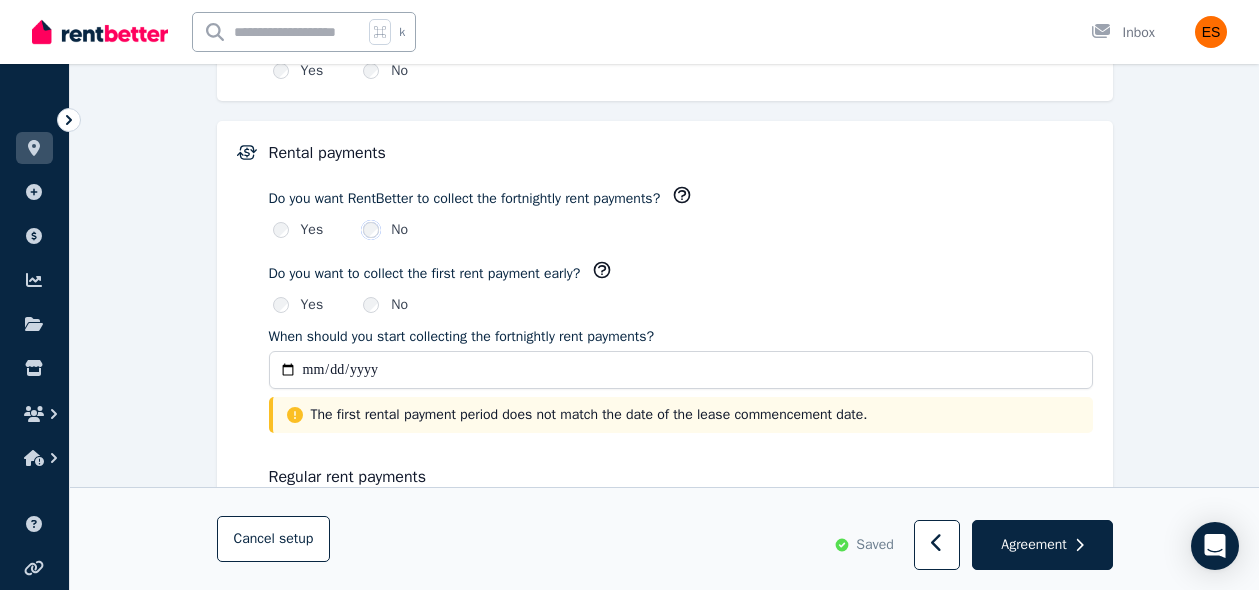 click 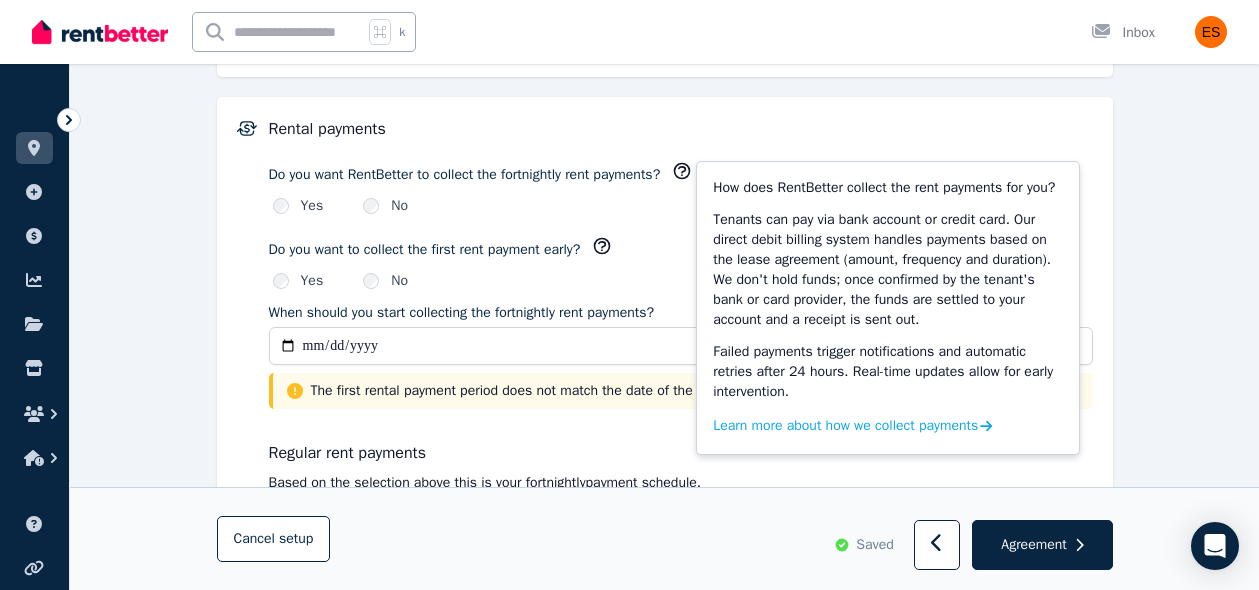 scroll, scrollTop: 1337, scrollLeft: 0, axis: vertical 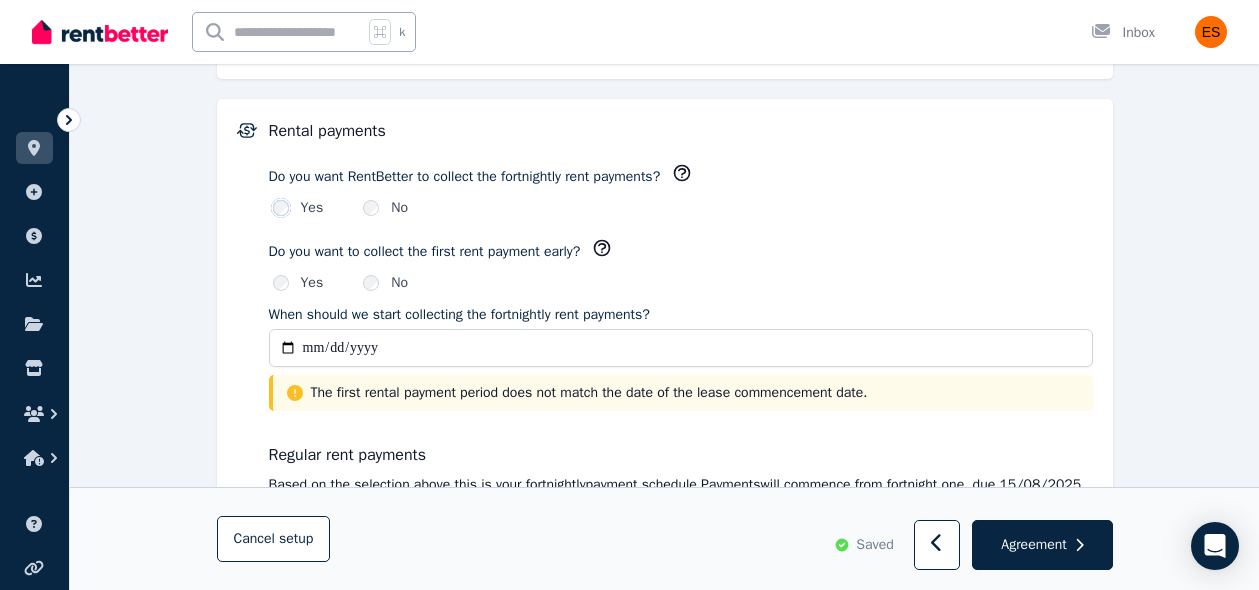 click 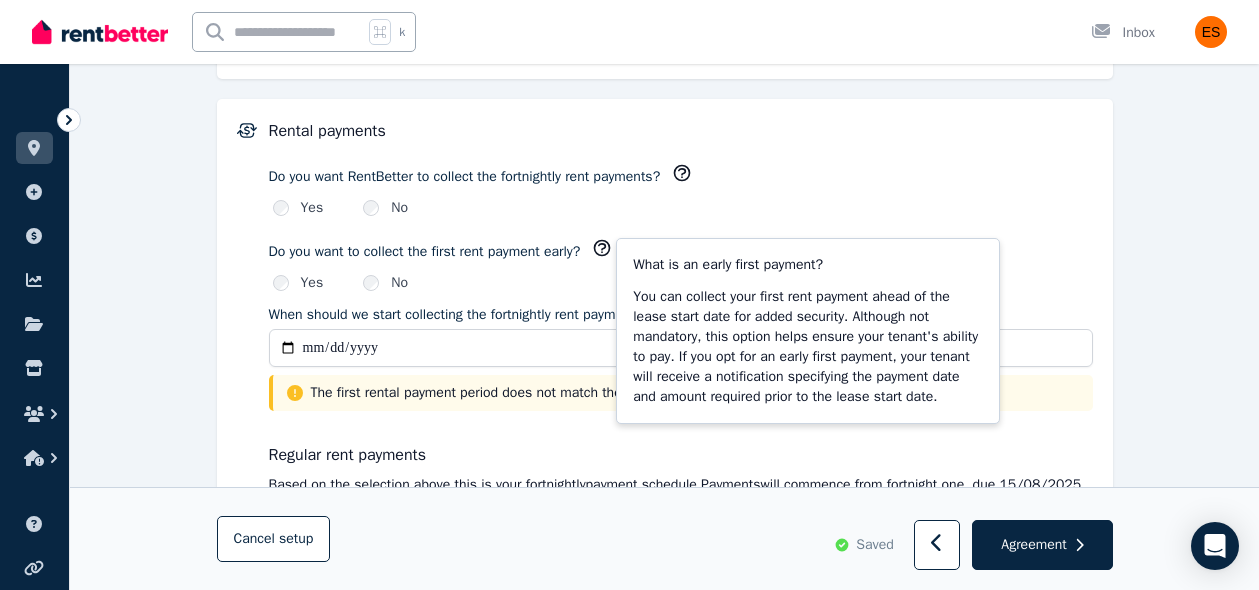 click on "Yes No" at bounding box center (681, 283) 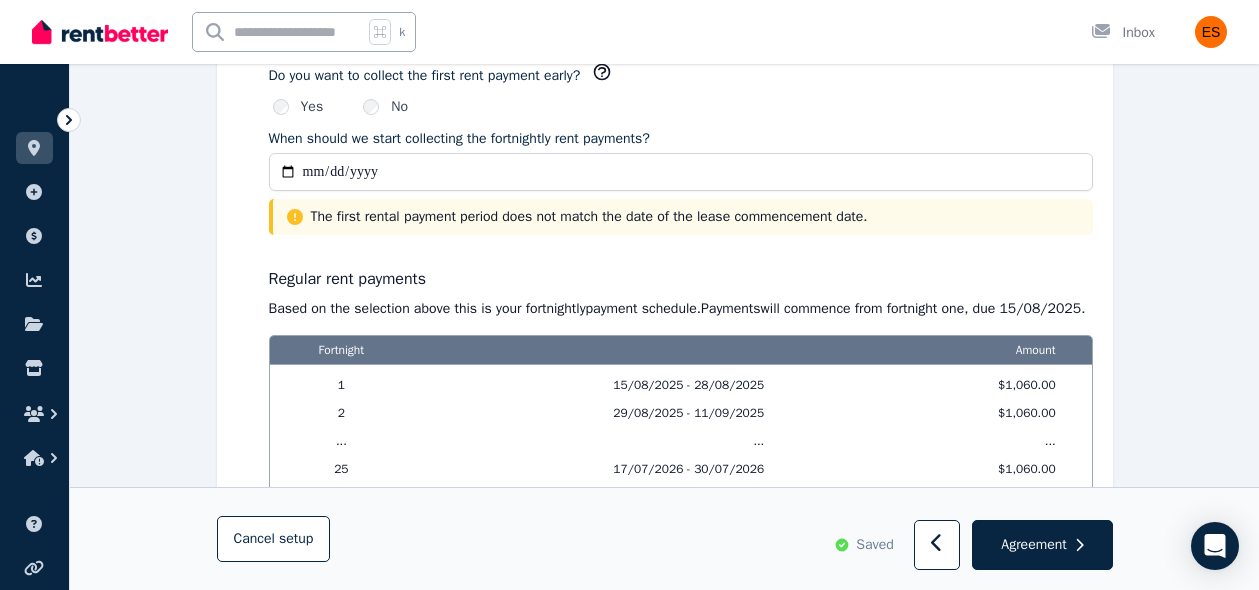 scroll, scrollTop: 1515, scrollLeft: 0, axis: vertical 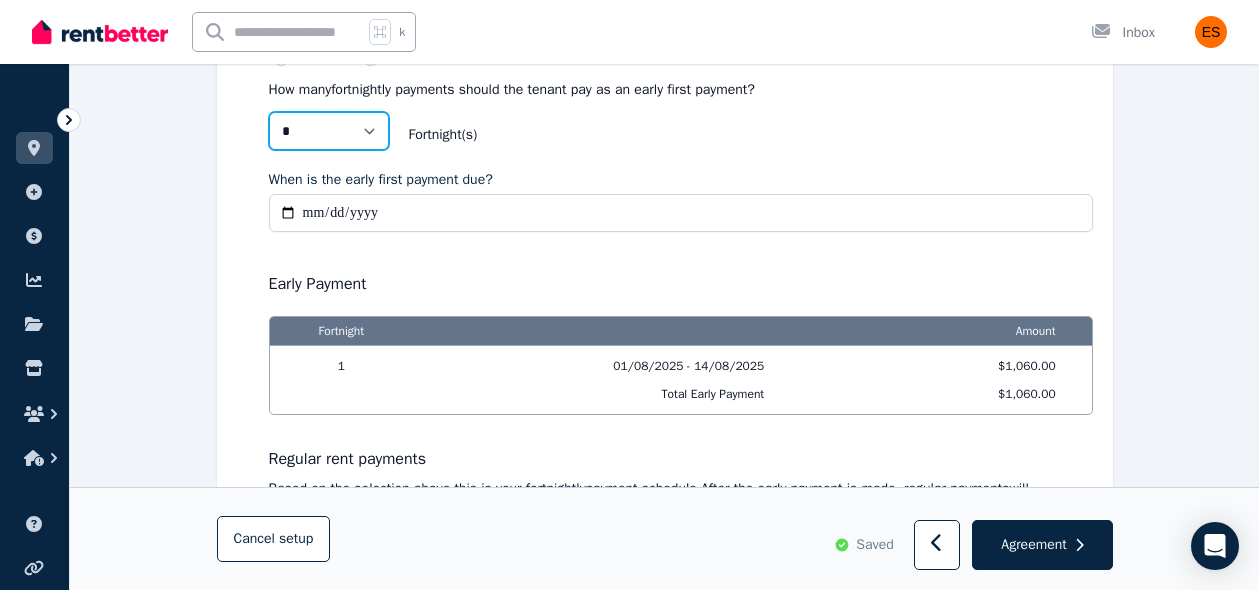 click on "* *" at bounding box center [329, 131] 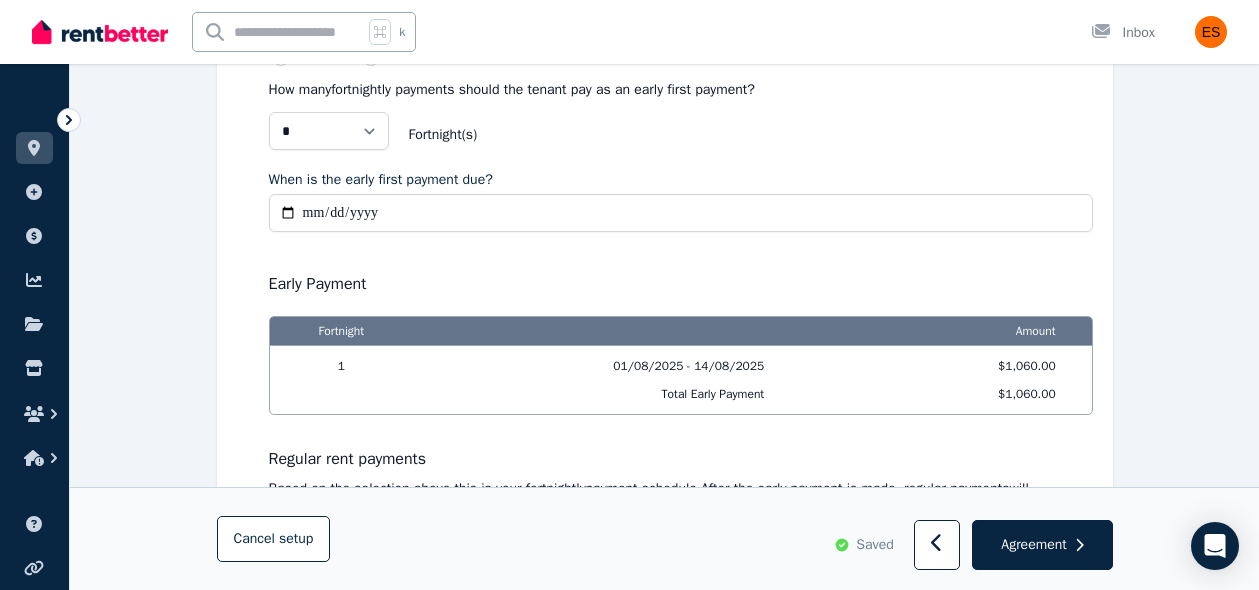 click on "Rental payments Do you want RentBetter to collect the fortnightly rent payments? Yes No Do you want to collect the first rent payment early? Yes No How many  fortnightly   payments should the tenant pay as an early first payment? * * Fortnight (s) When is the early first payment due? Early Payment Fortnight Amount 1 [DATE] - [DATE] [PRICE] Total Early Payment [PRICE] Regular rent payments Based on the selection above this is your   fortnightly  payment schedule.  After the early payment is made, regular payments  will commence from   fortnight   two , due   [DATE] . Fortnight Amount 2 [DATE] - [DATE] [PRICE] 3 [DATE] - [DATE] [PRICE] ... ... ... 26 [DATE] - [DATE] [PRICE] 27 [DATE] - [DATE] [PRICE]" at bounding box center [681, 306] 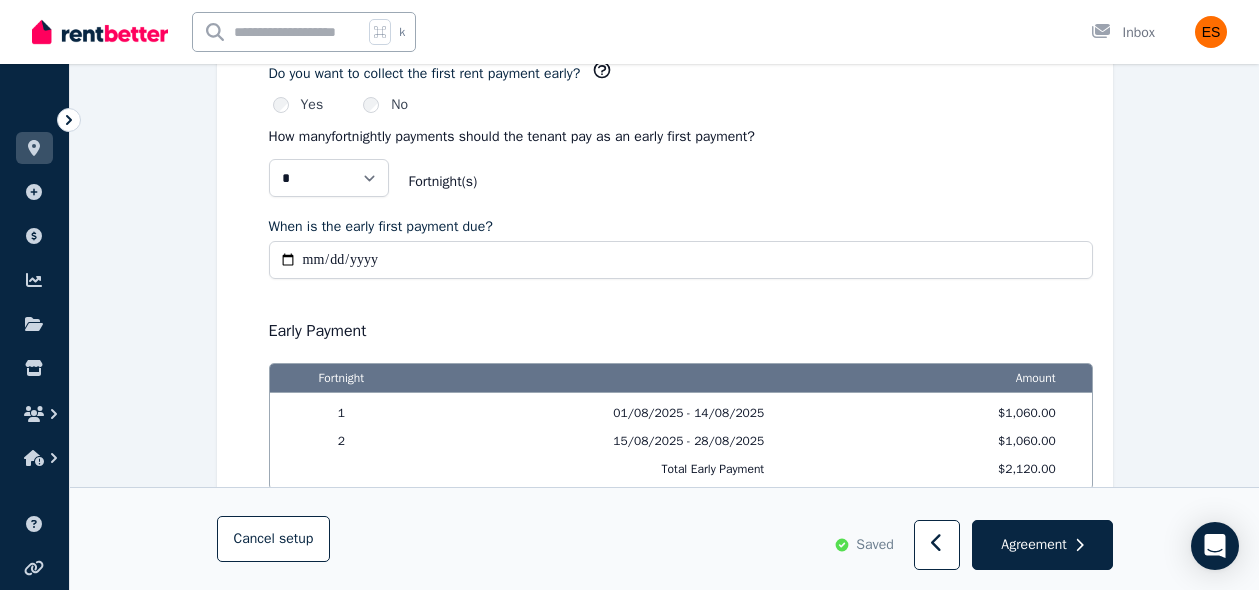scroll, scrollTop: 1442, scrollLeft: 0, axis: vertical 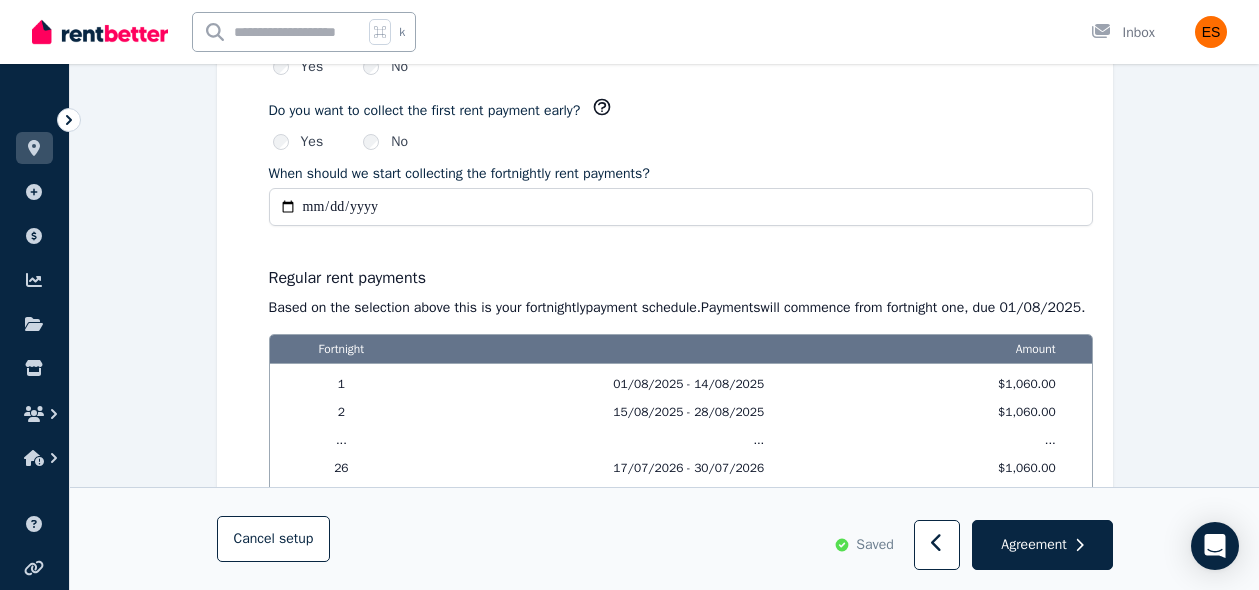 click on "**********" at bounding box center (681, 207) 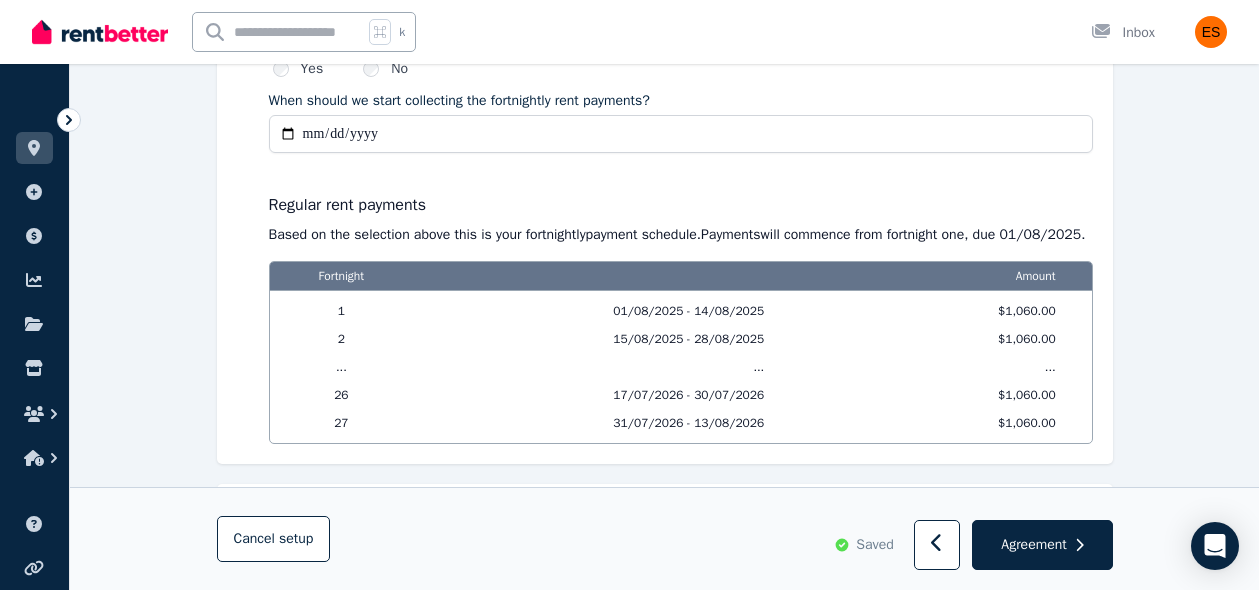 scroll, scrollTop: 1529, scrollLeft: 0, axis: vertical 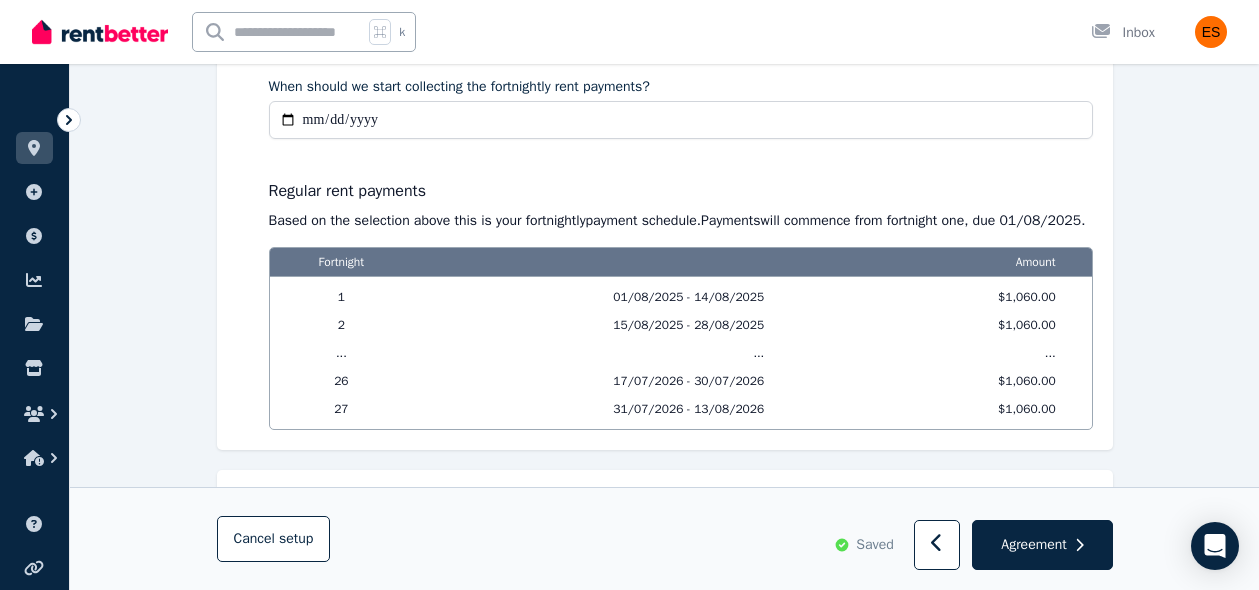 type on "**********" 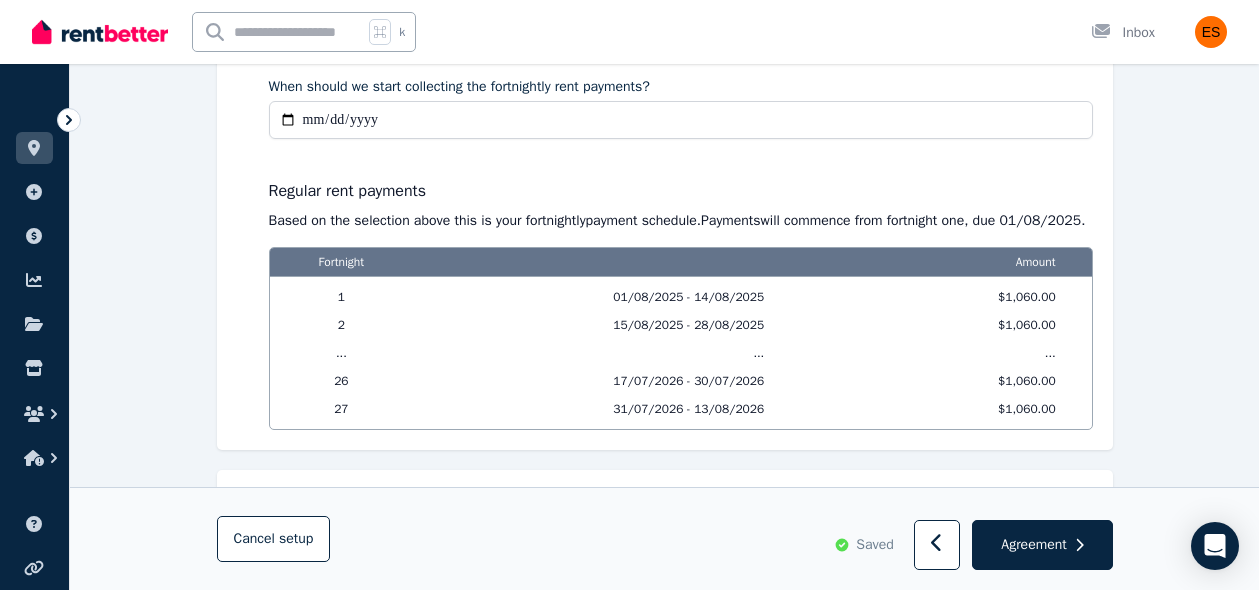 click on "Regular rent payments" at bounding box center [681, 191] 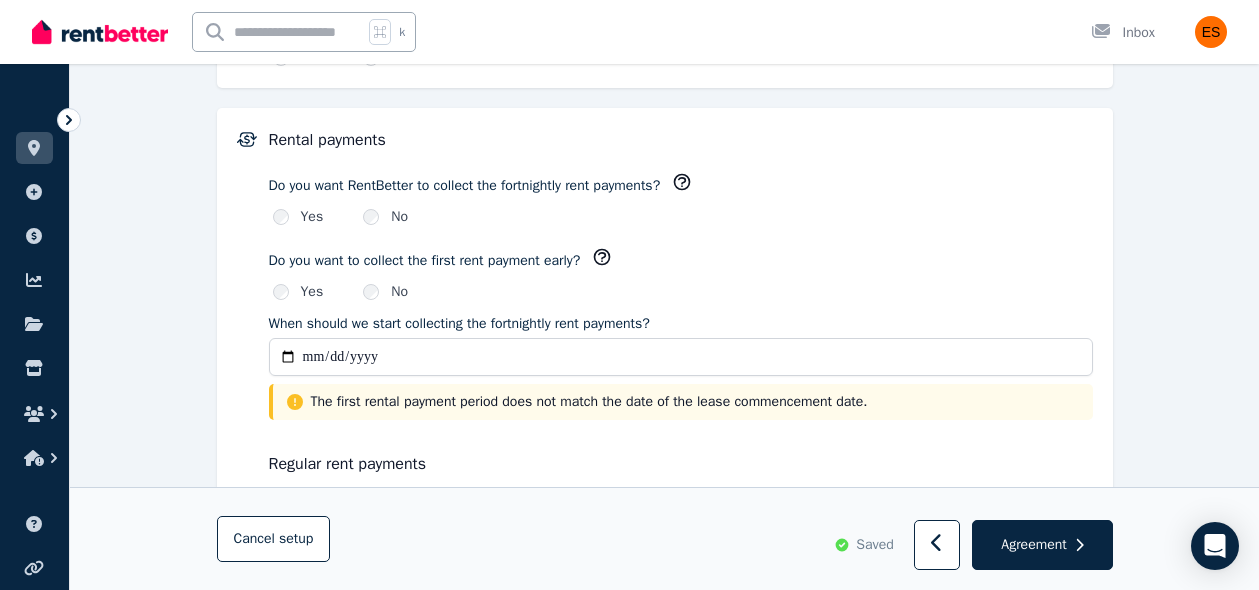 scroll, scrollTop: 1115, scrollLeft: 0, axis: vertical 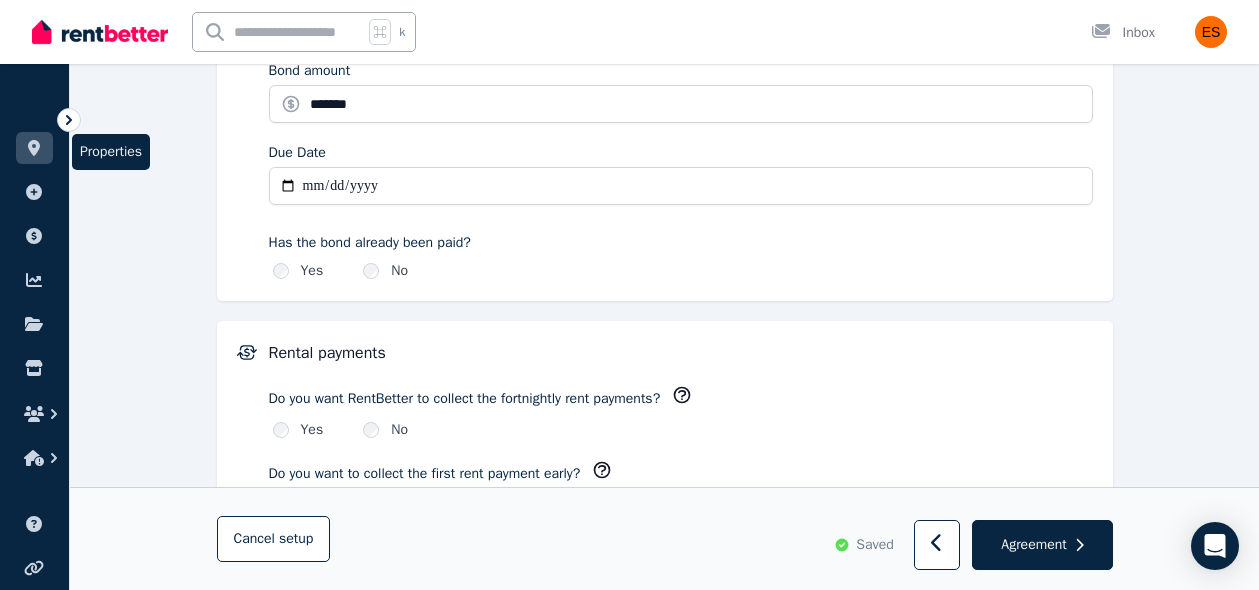 click 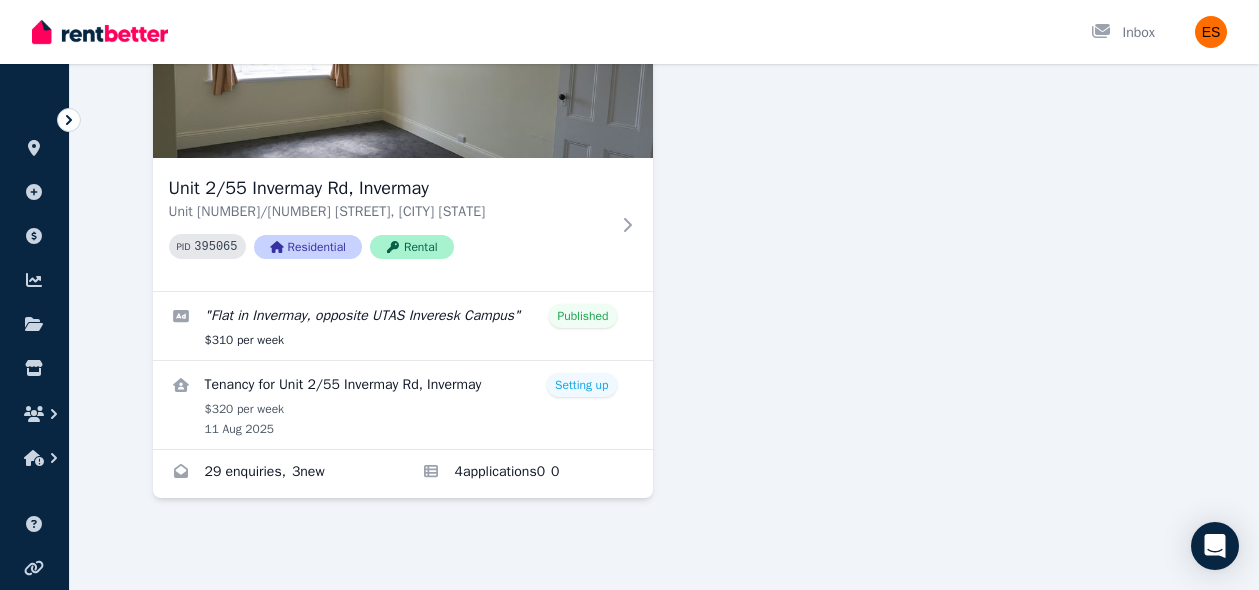 scroll, scrollTop: 0, scrollLeft: 0, axis: both 